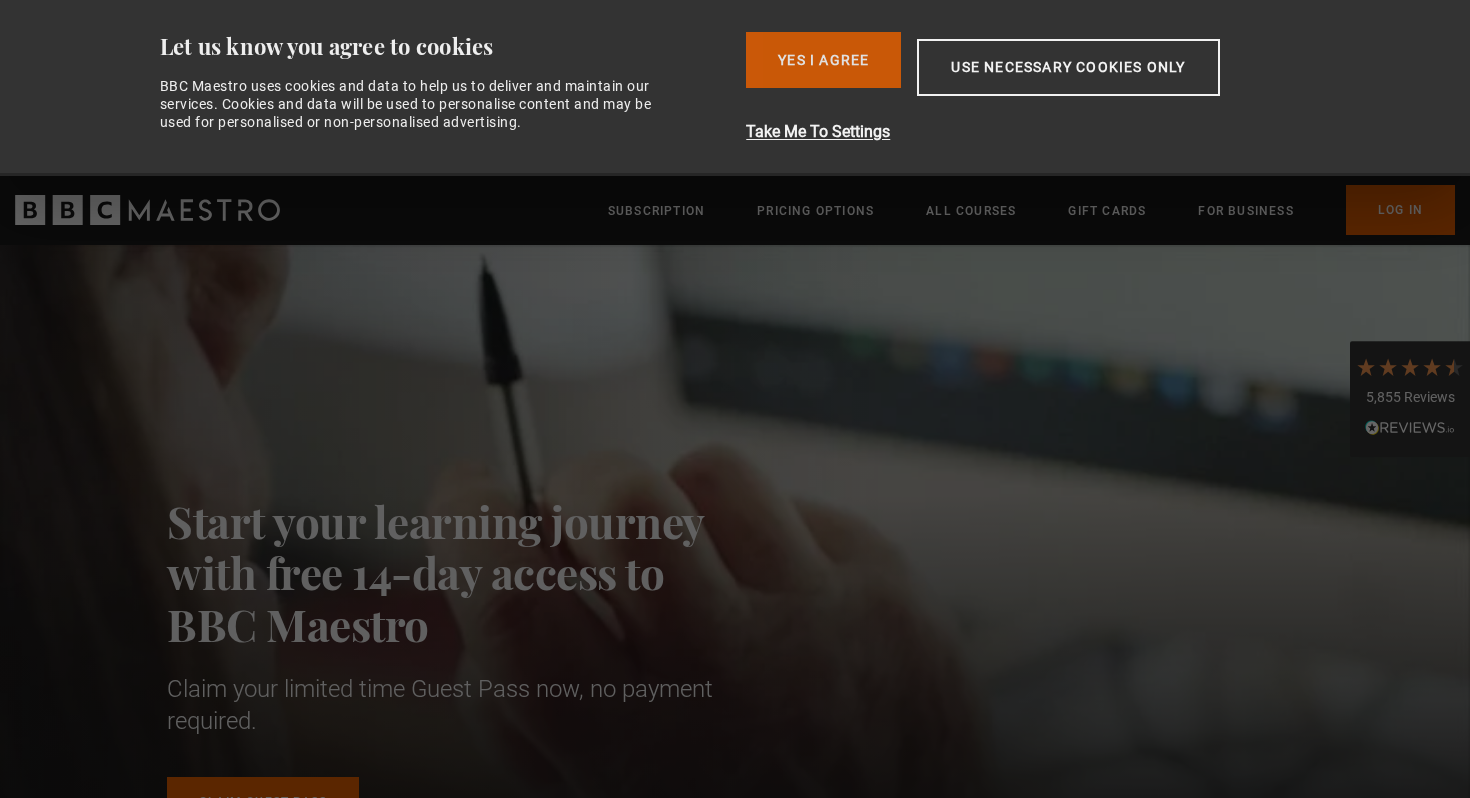 scroll, scrollTop: 0, scrollLeft: 0, axis: both 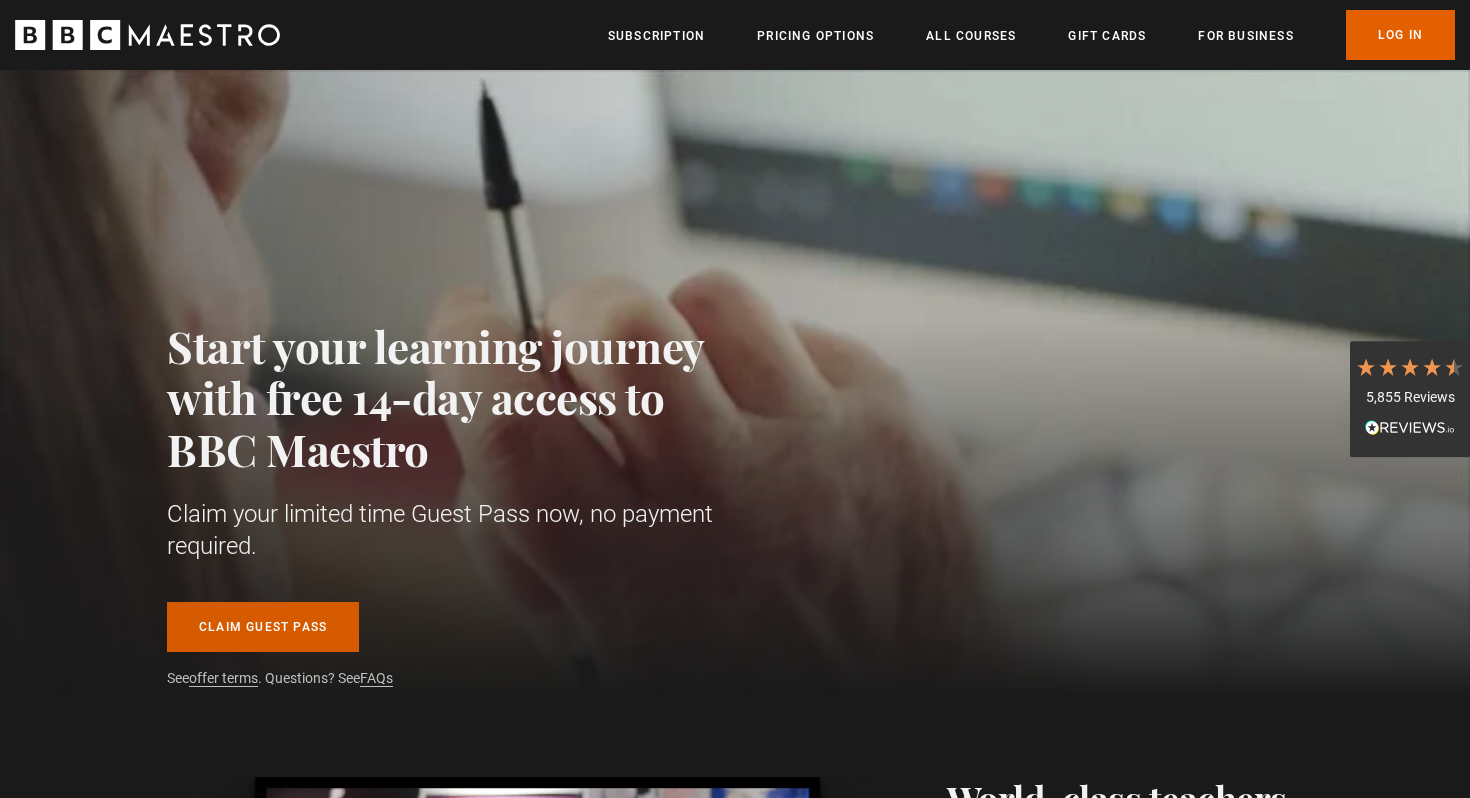 click on "Claim guest pass" at bounding box center (263, 627) 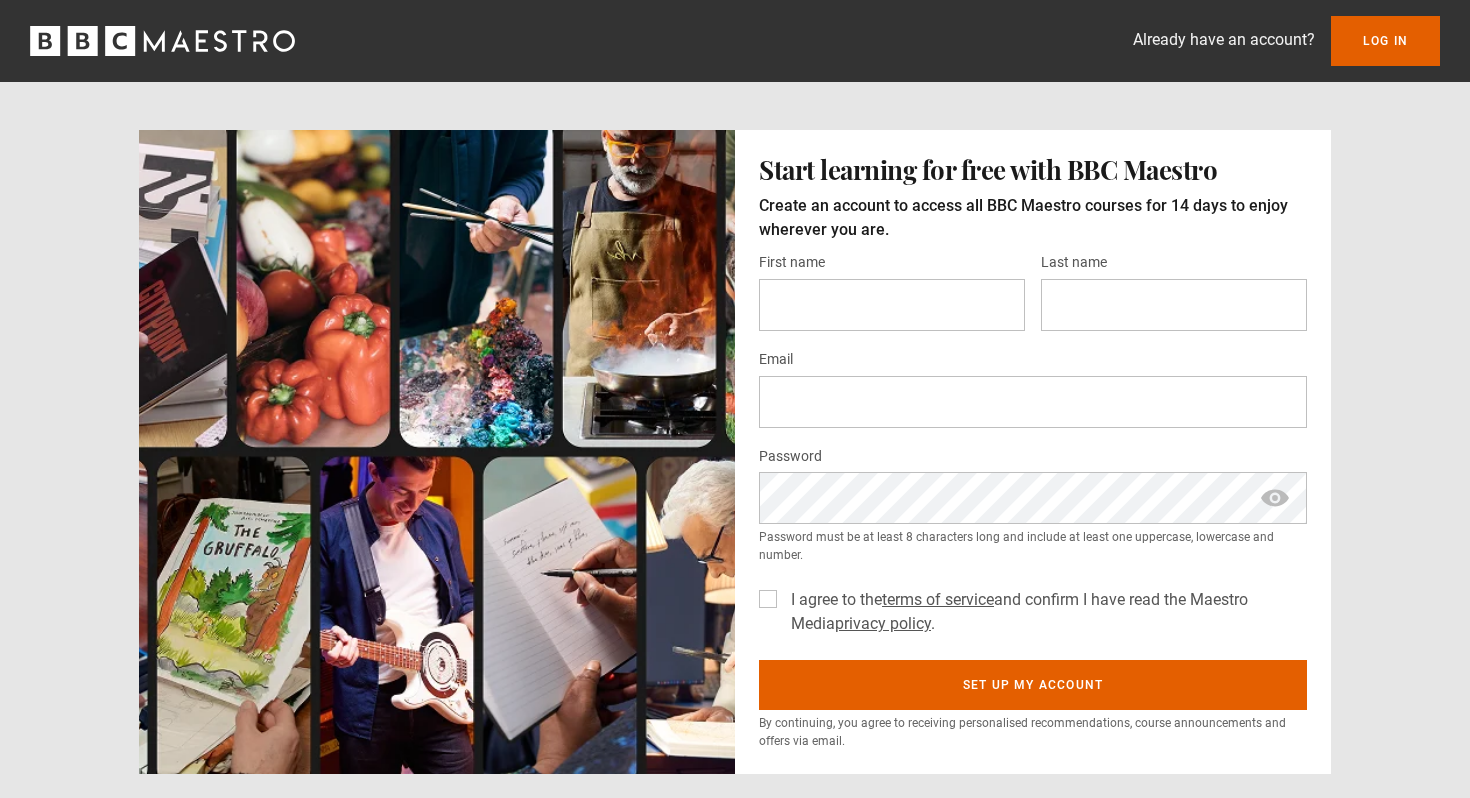 scroll, scrollTop: 0, scrollLeft: 0, axis: both 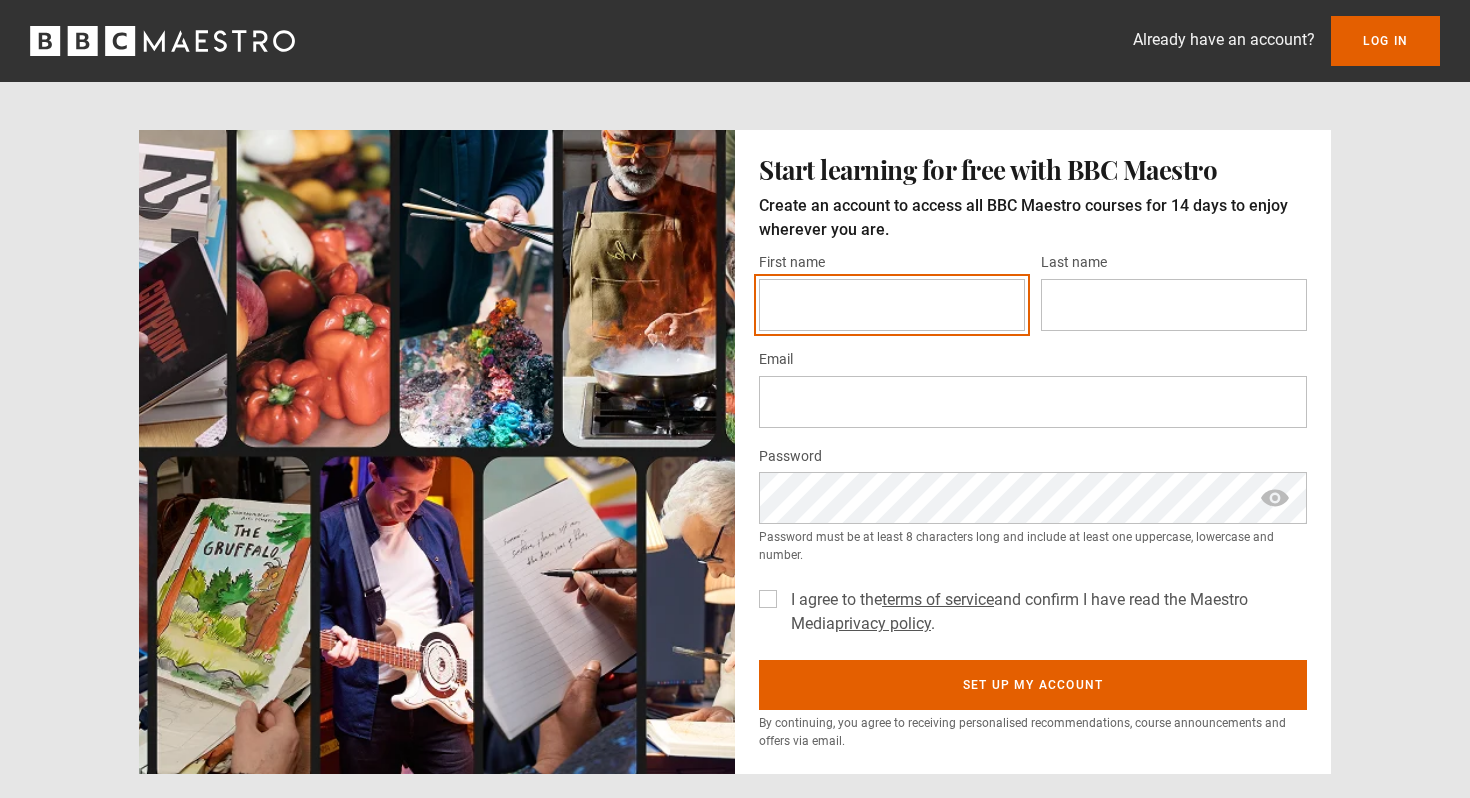 click on "First name  *" at bounding box center (892, 305) 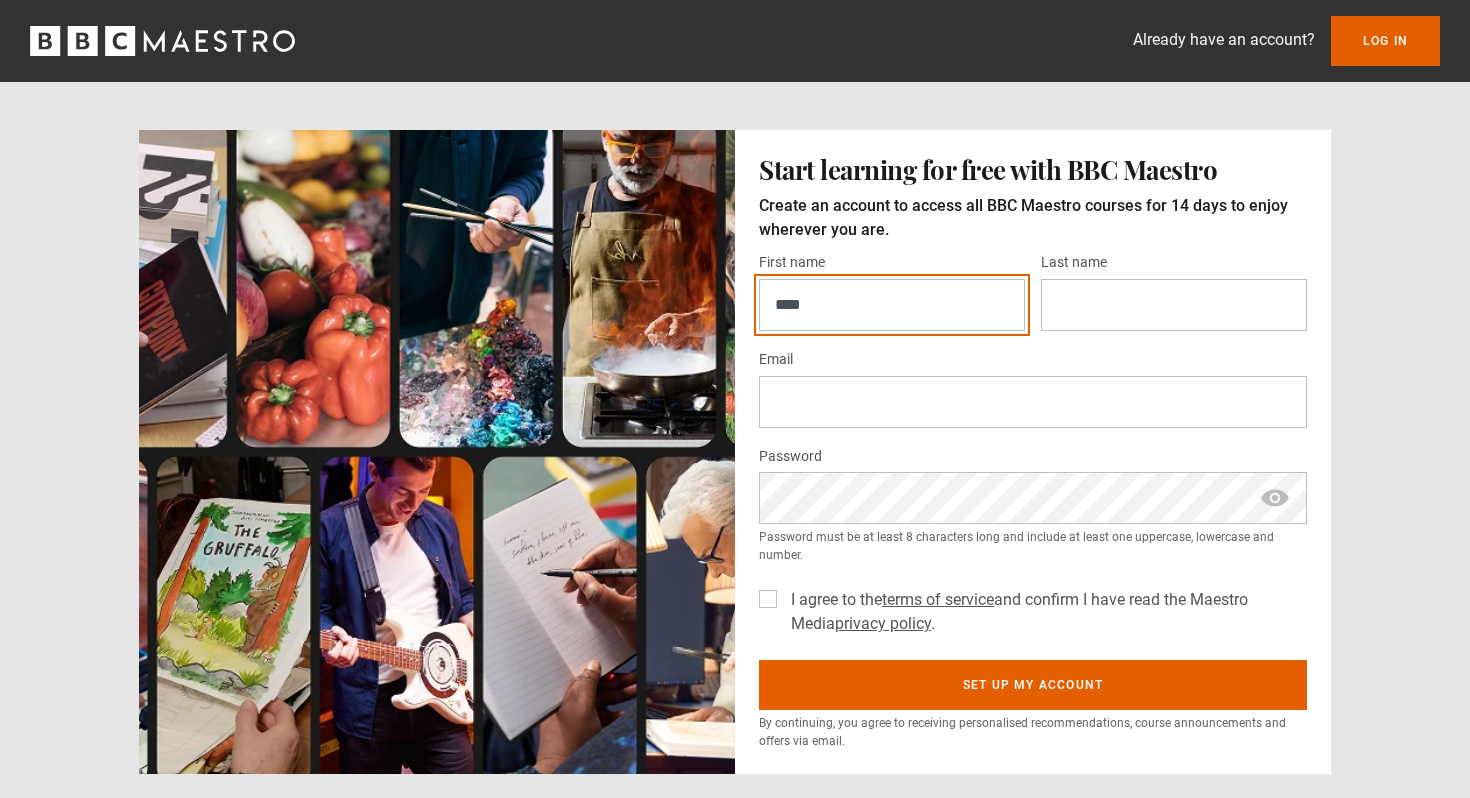 type on "****" 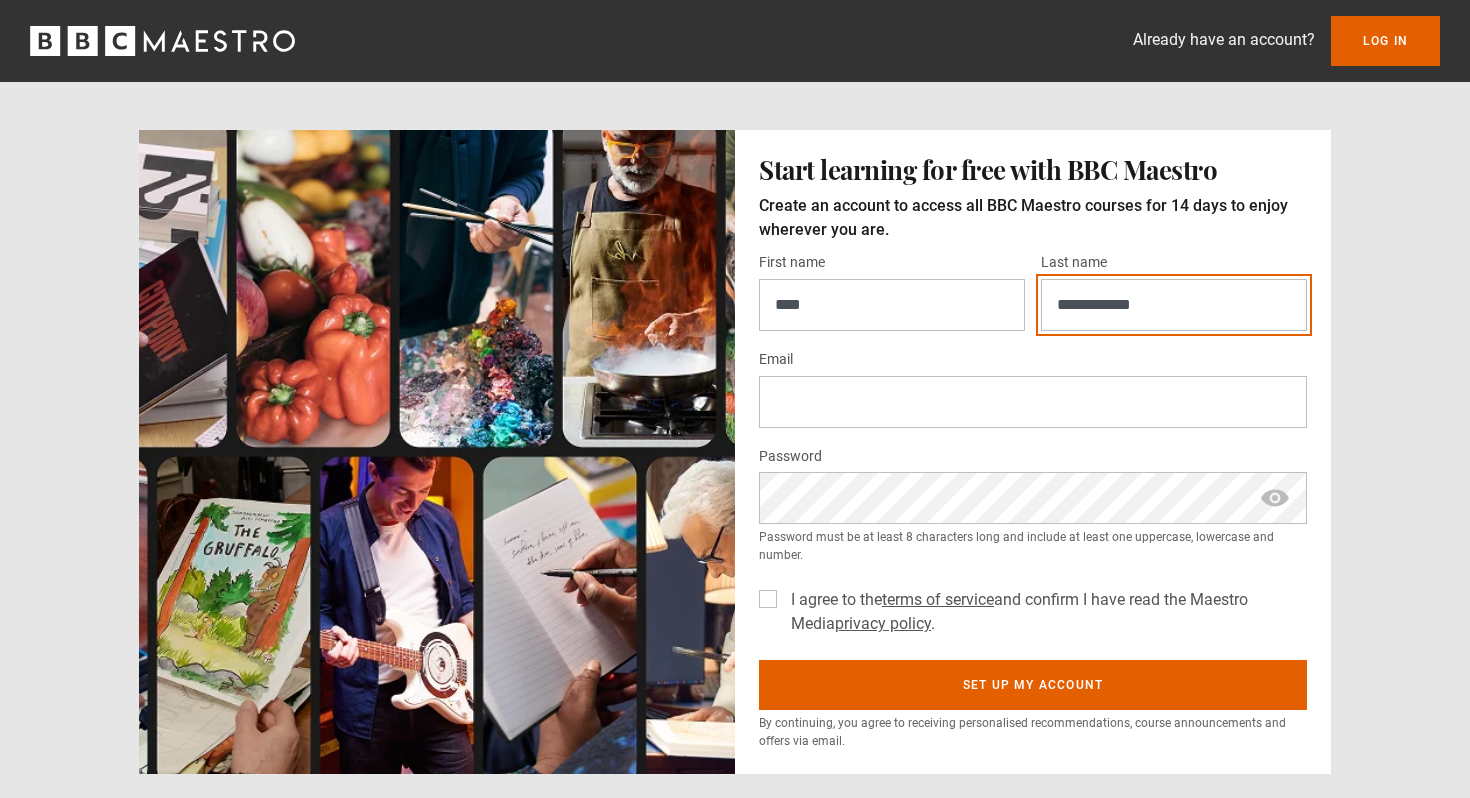 type on "**********" 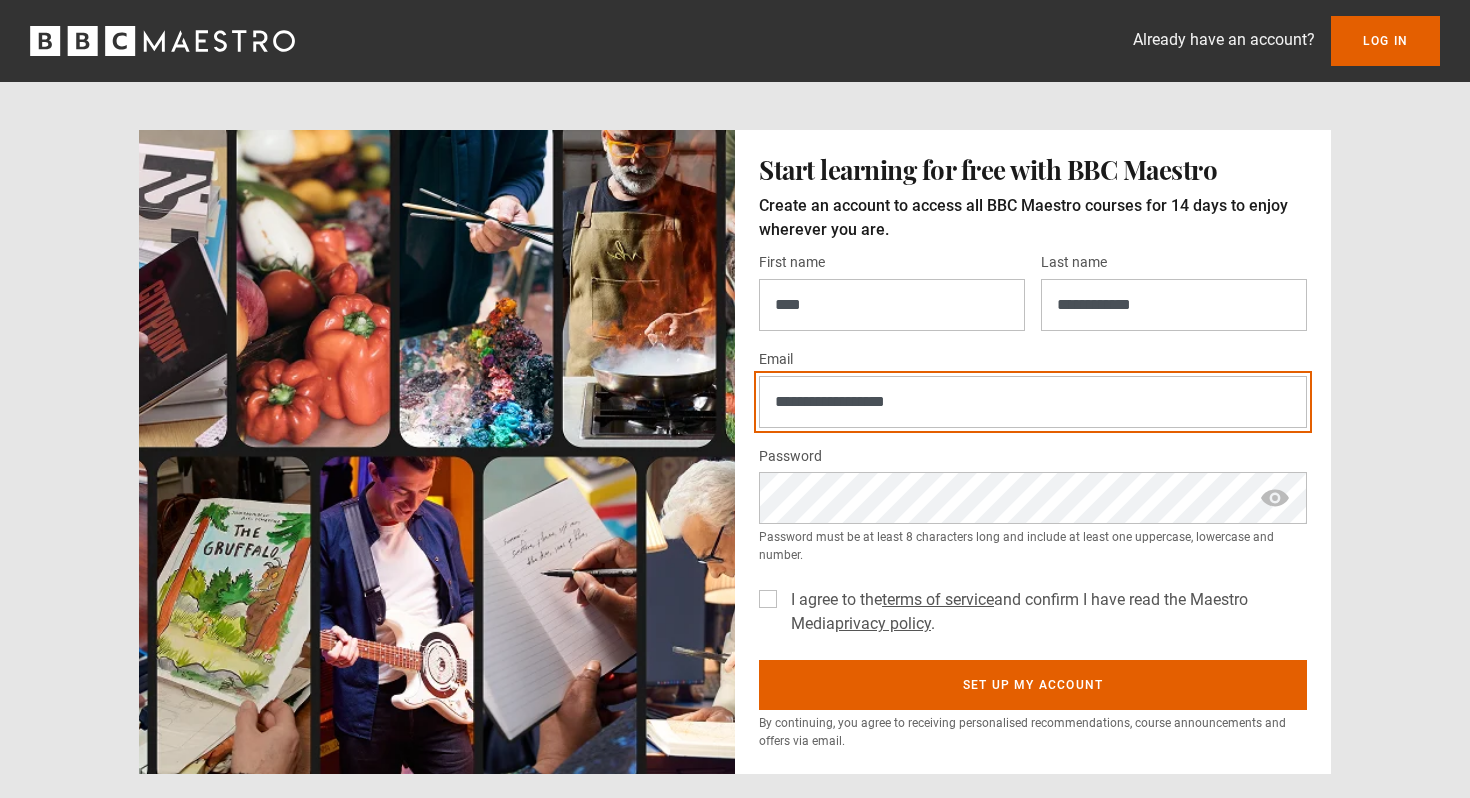 type on "**********" 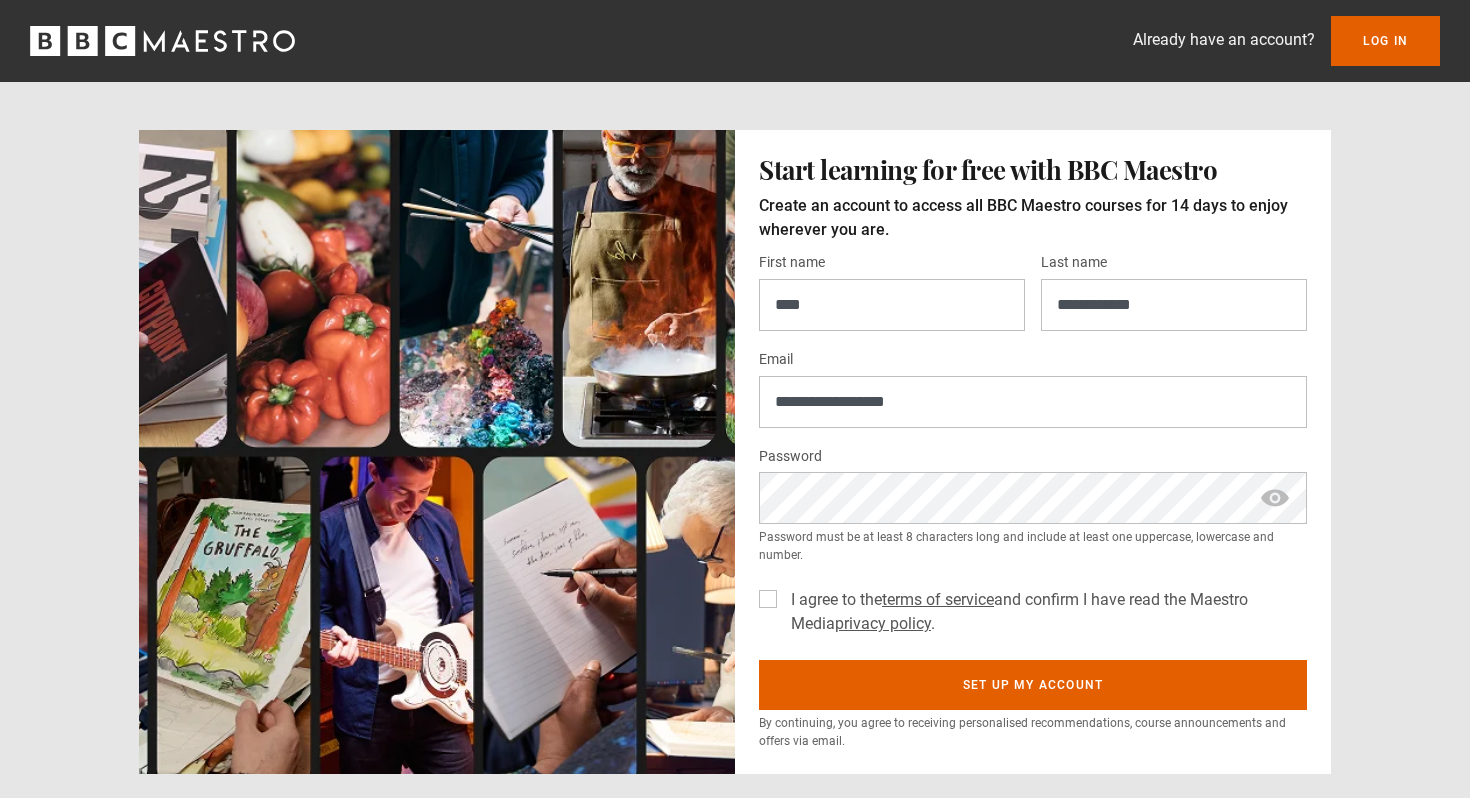 click on "I agree to the  terms of service  and confirm I have read the Maestro Media  privacy policy ." at bounding box center [1045, 612] 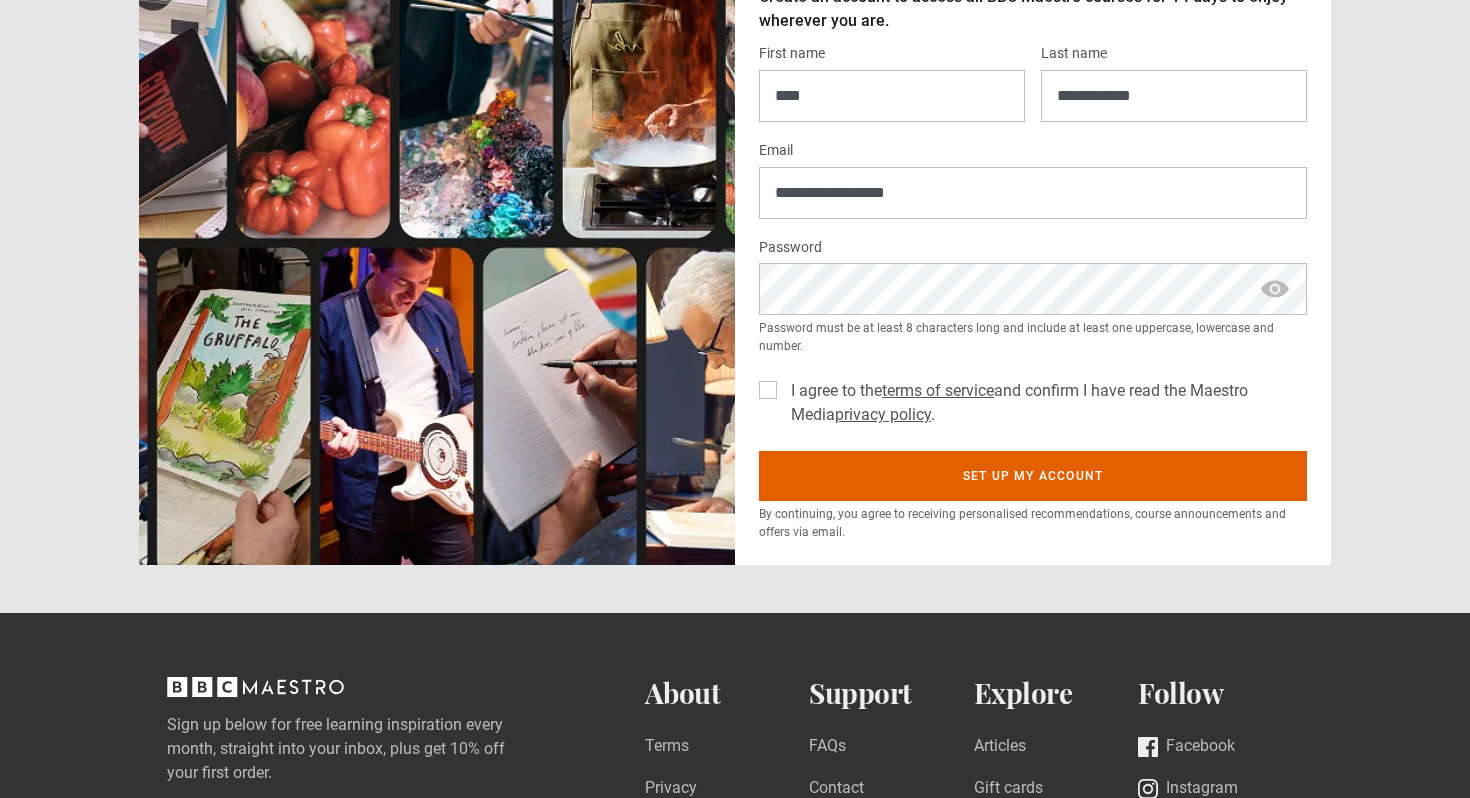 scroll, scrollTop: 218, scrollLeft: 0, axis: vertical 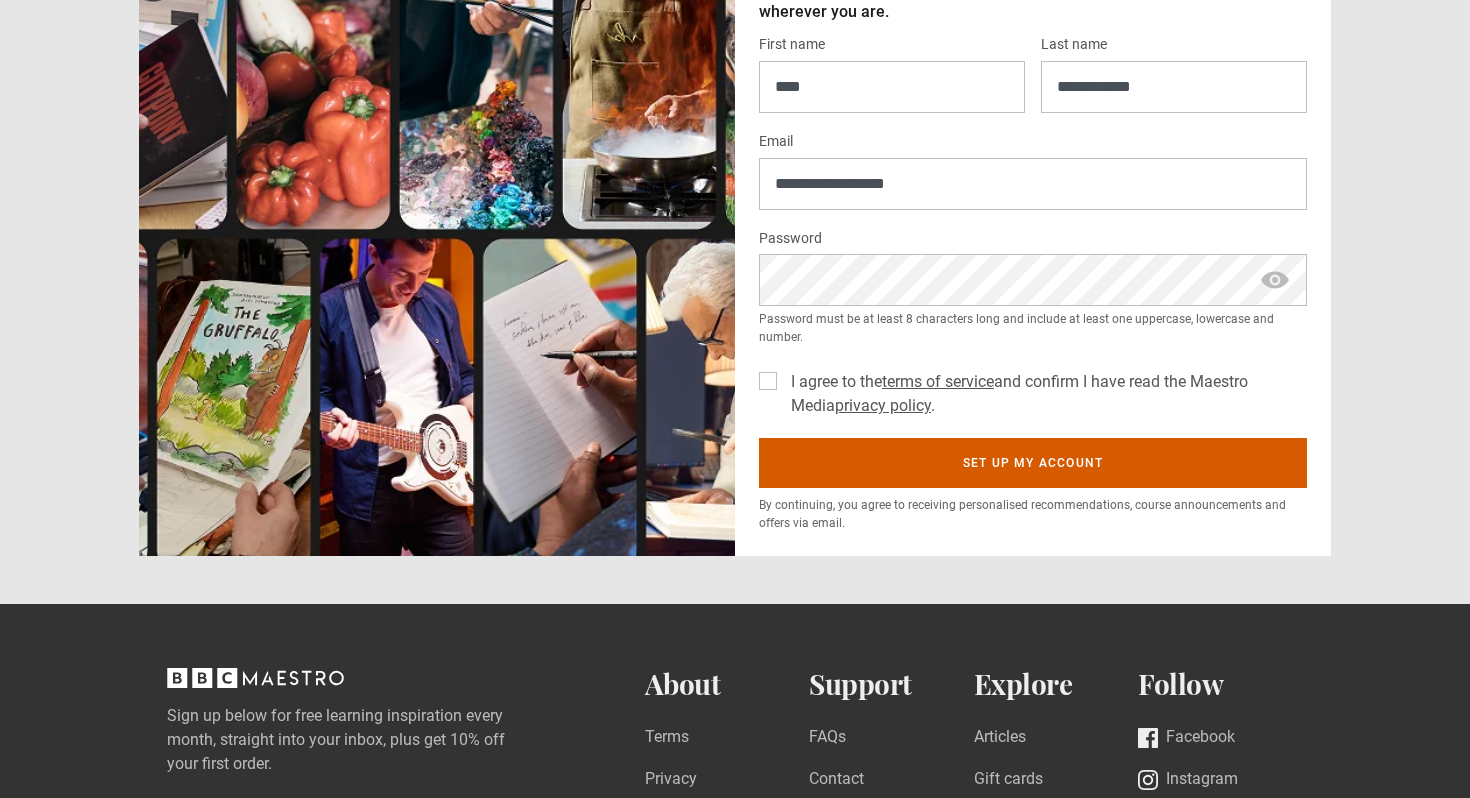 click on "Set up my account" at bounding box center (1033, 463) 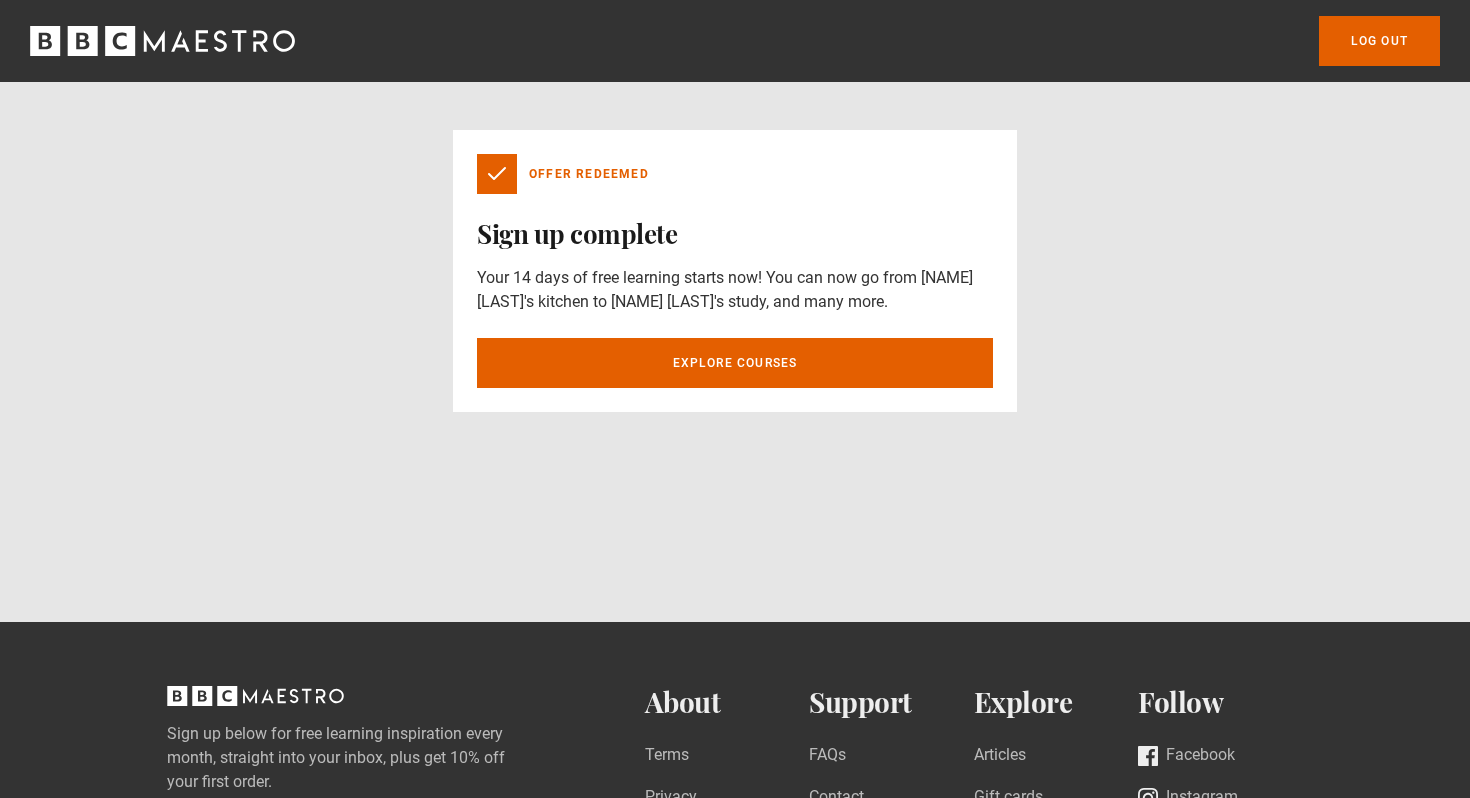 scroll, scrollTop: 0, scrollLeft: 0, axis: both 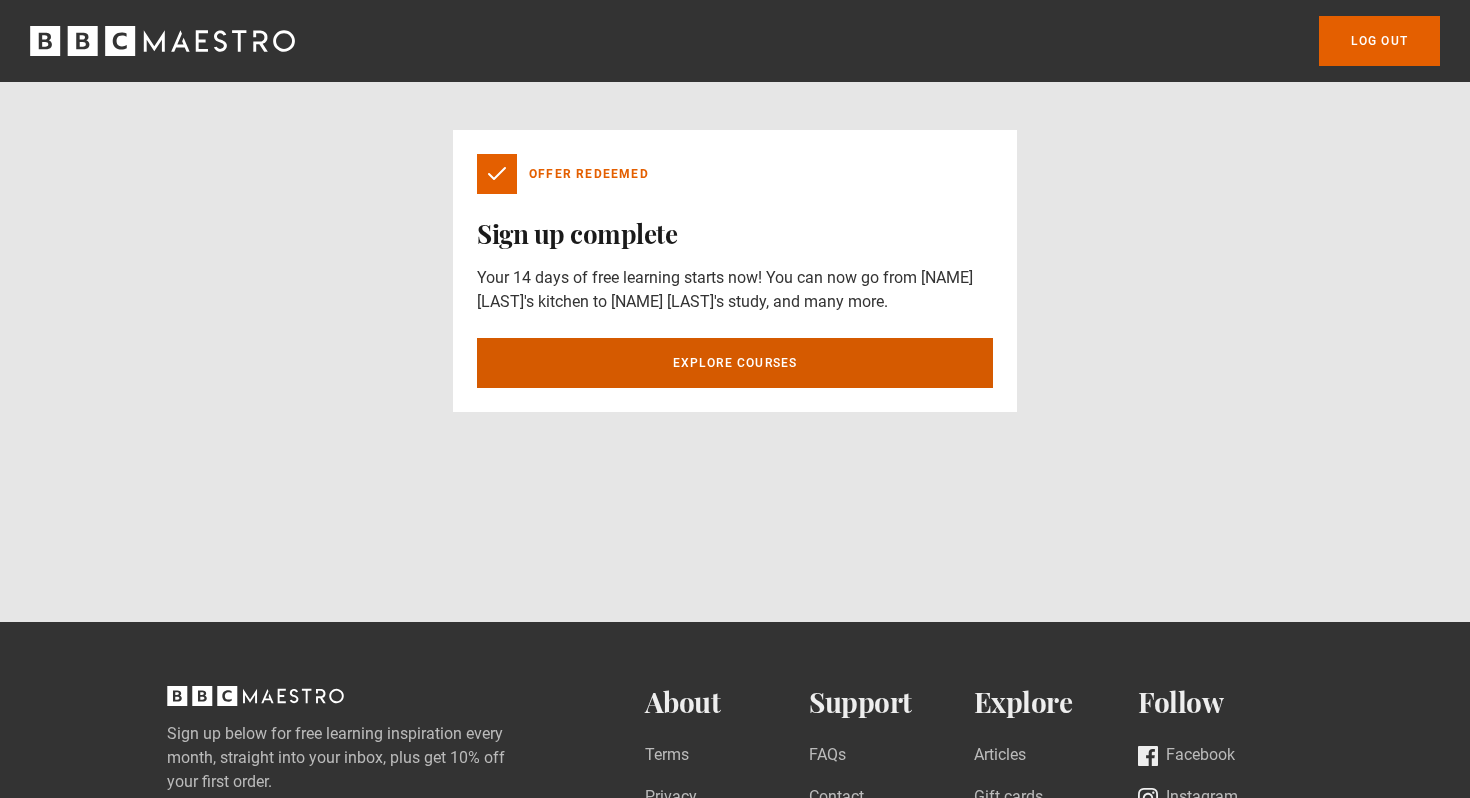 click on "Explore courses" at bounding box center (735, 363) 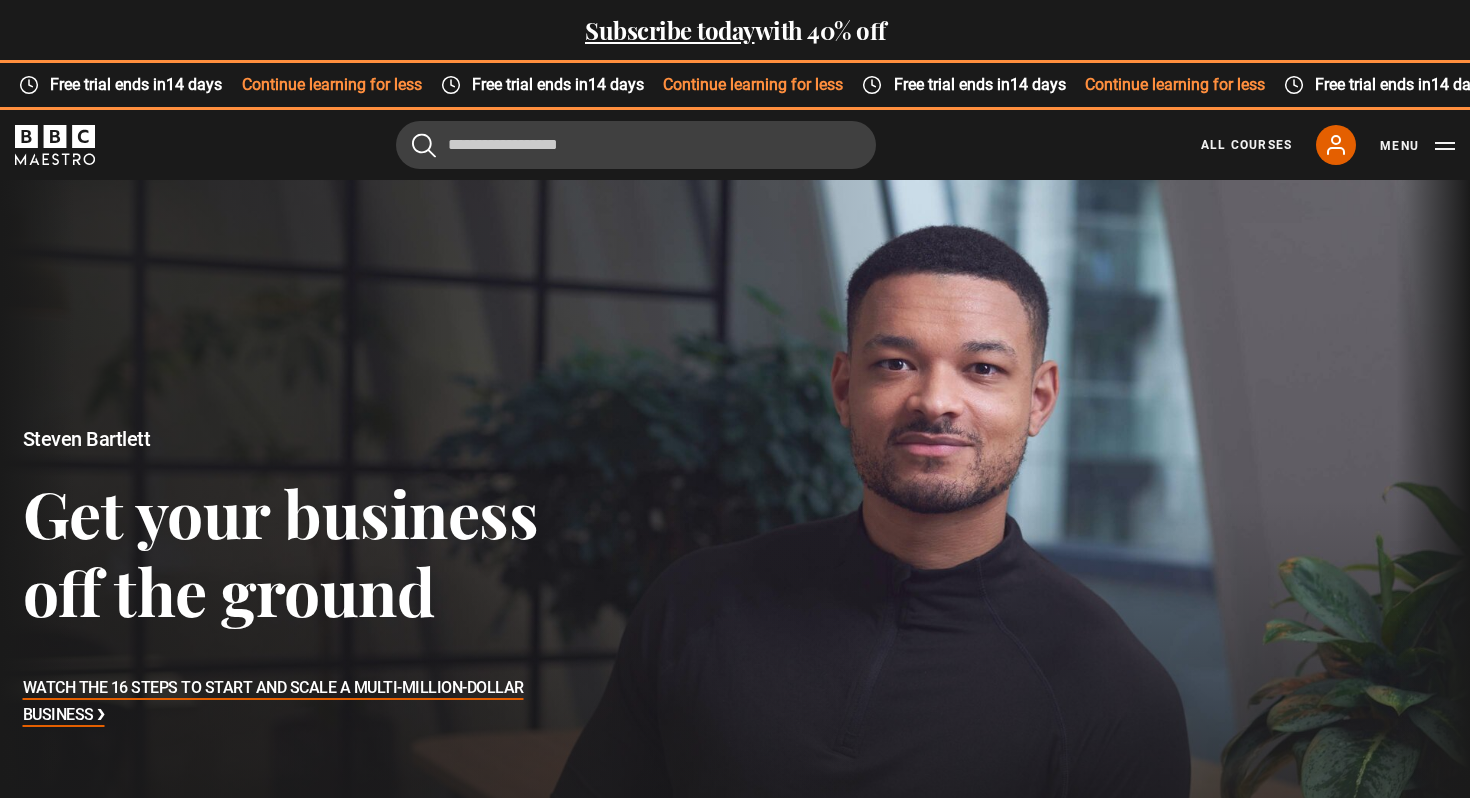 scroll, scrollTop: 778, scrollLeft: 0, axis: vertical 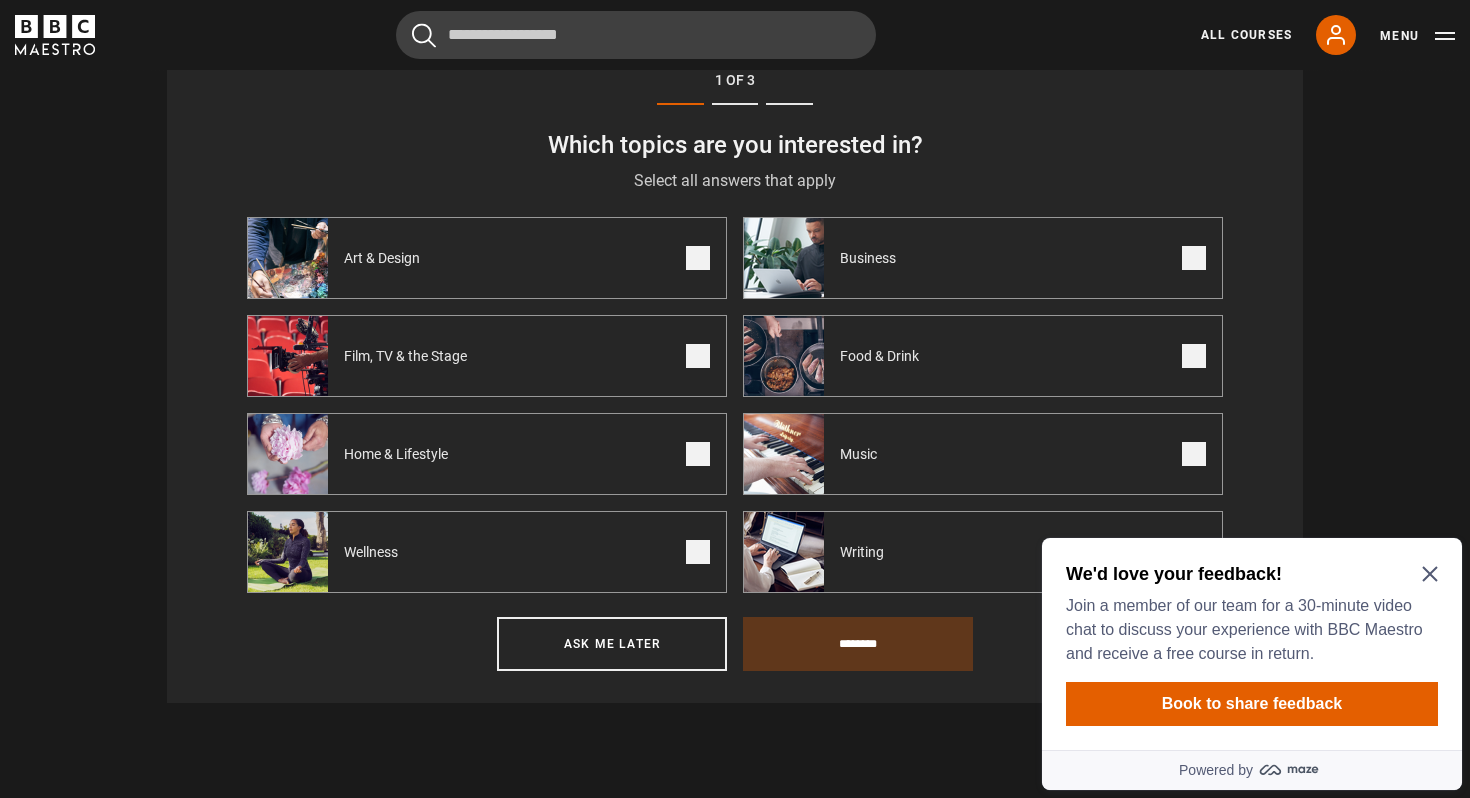 click on "Art & Design" at bounding box center [487, 258] 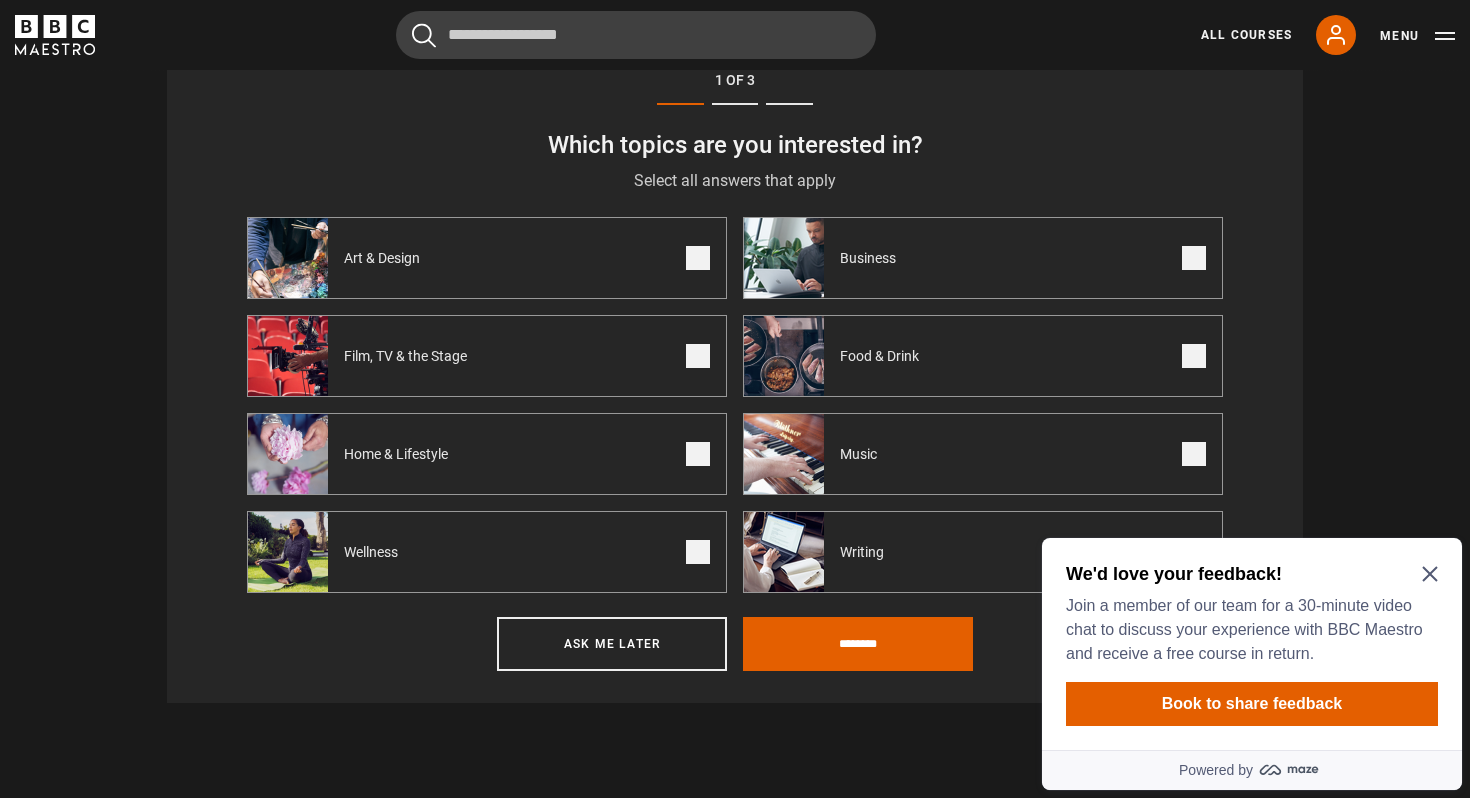 click at bounding box center [1194, 258] 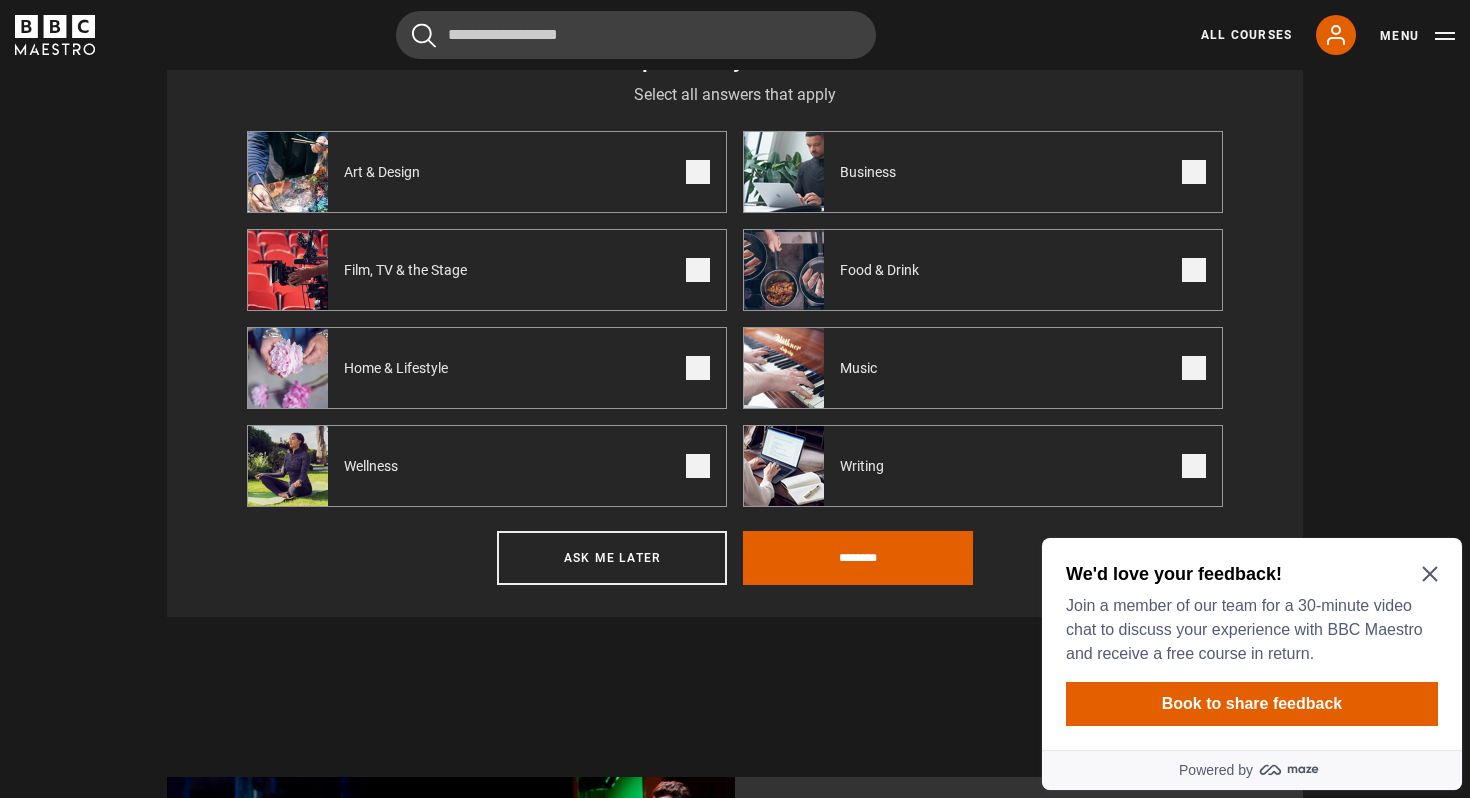 scroll, scrollTop: 1002, scrollLeft: 0, axis: vertical 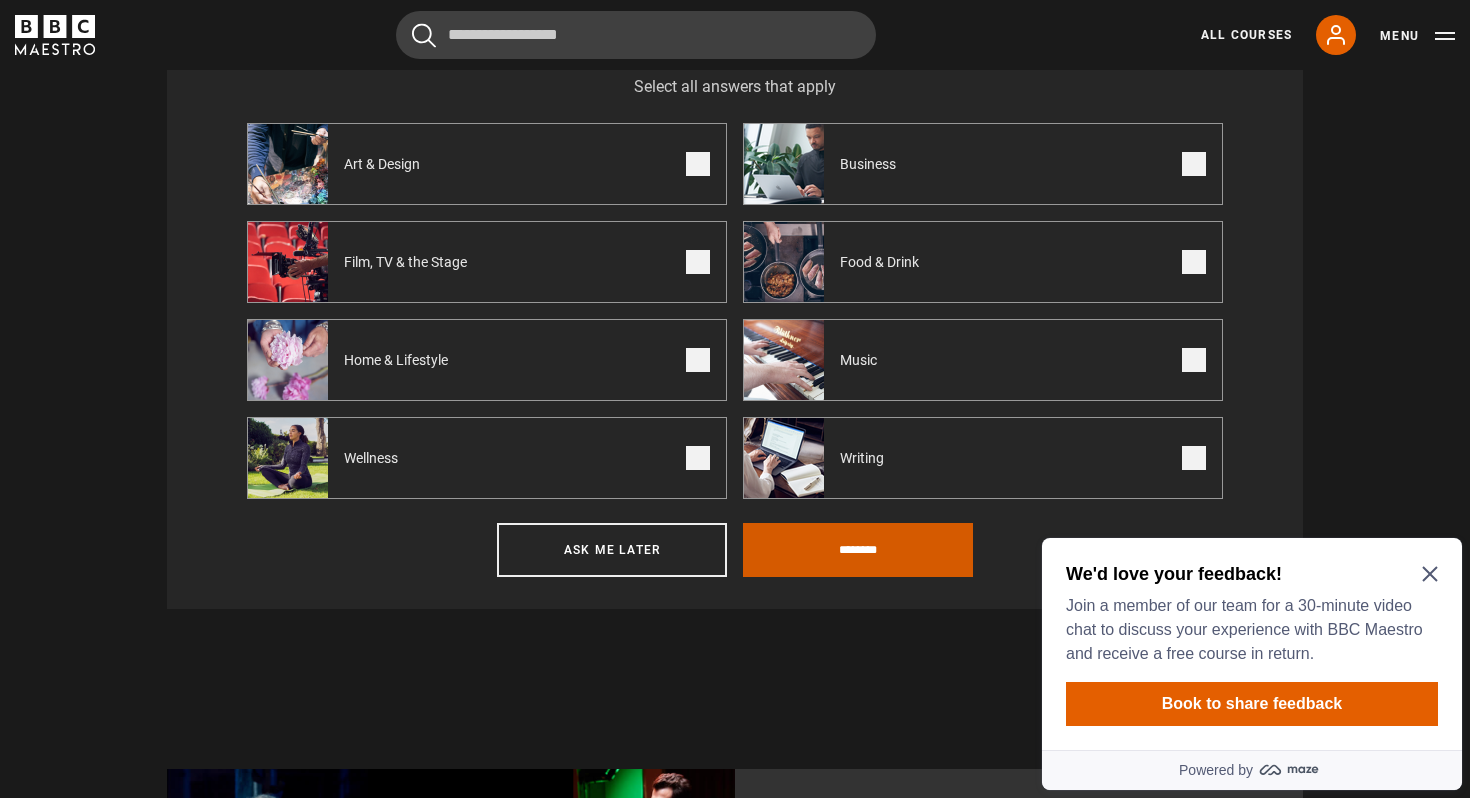 click on "********" at bounding box center (858, 550) 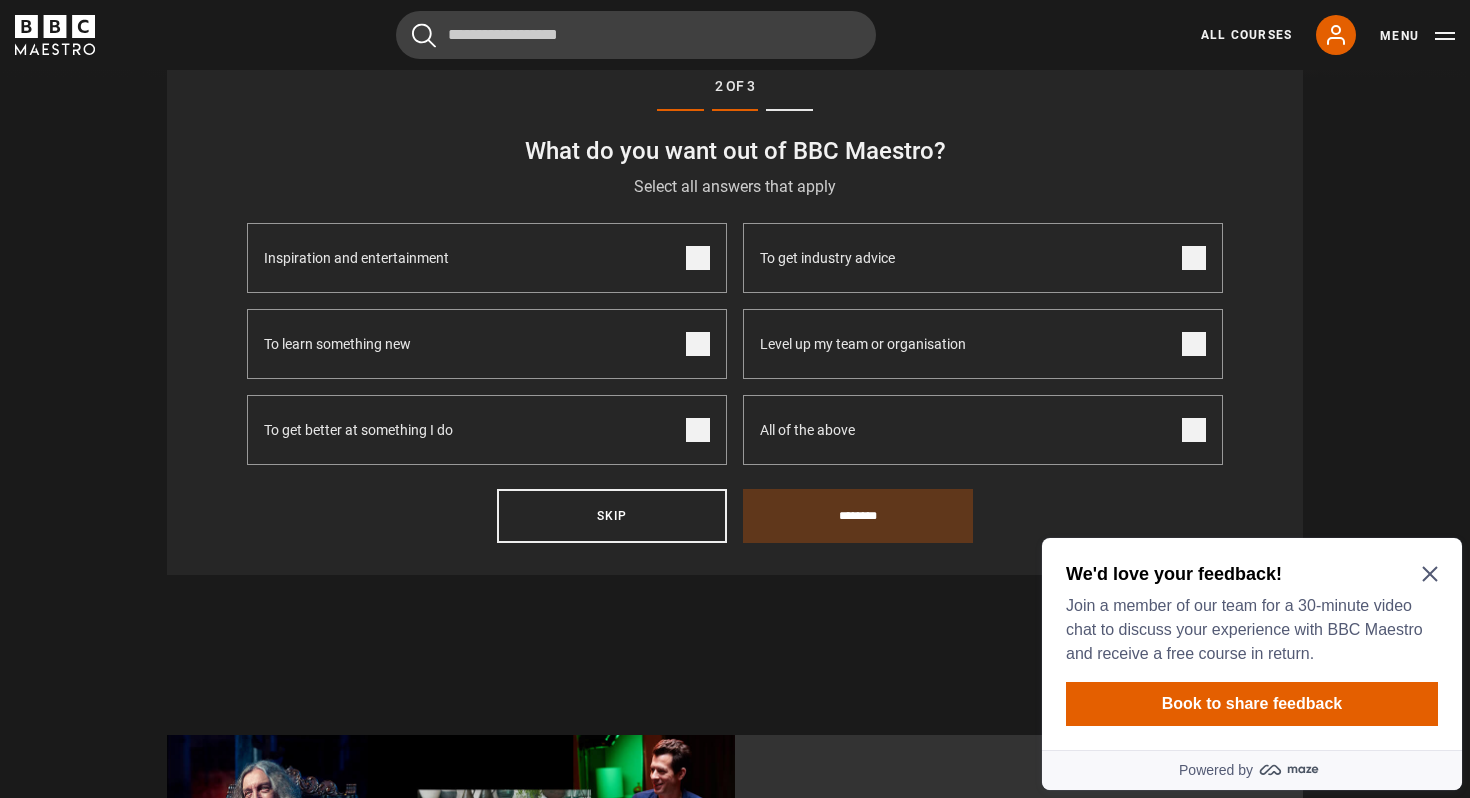 scroll, scrollTop: 804, scrollLeft: 0, axis: vertical 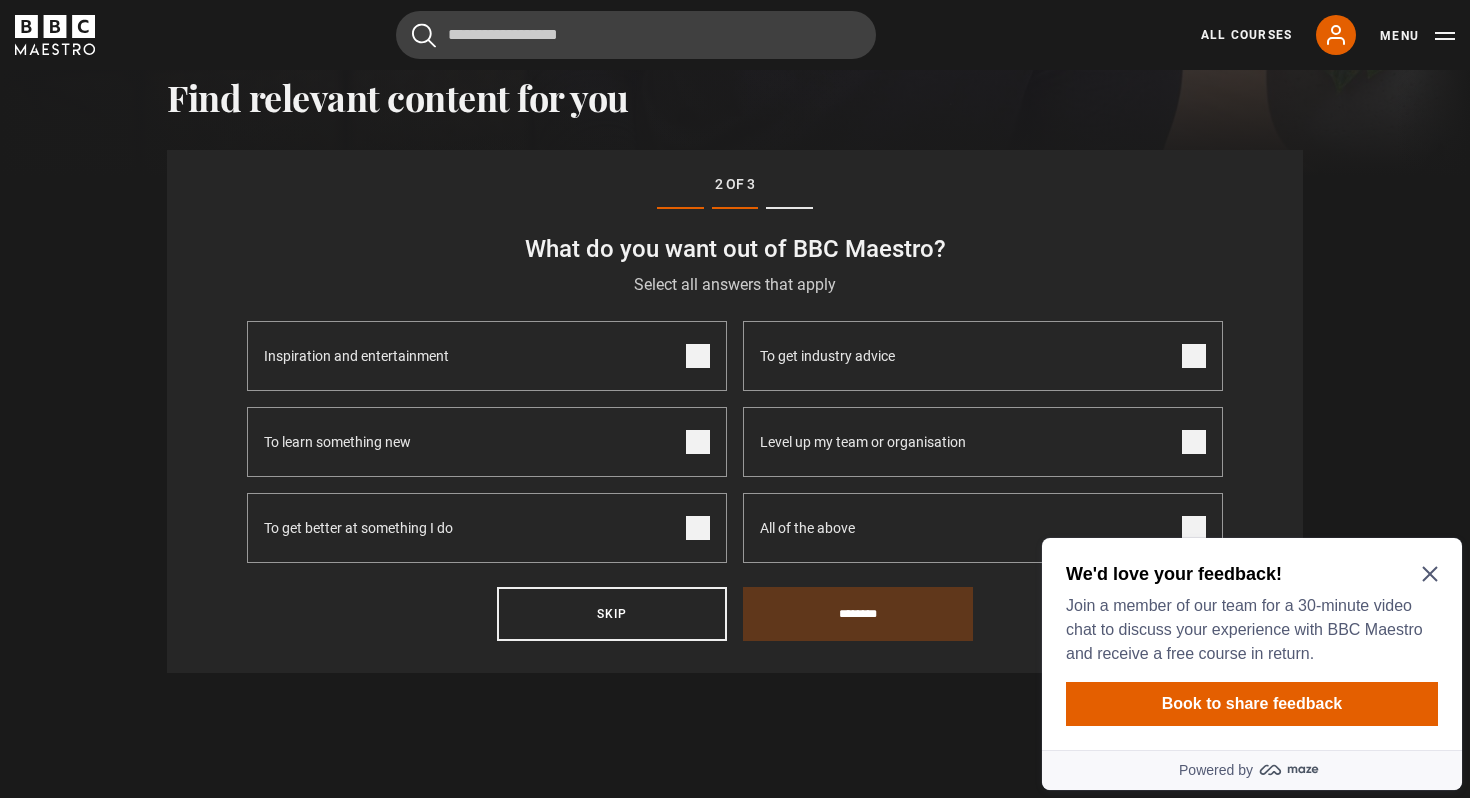 click at bounding box center (698, 442) 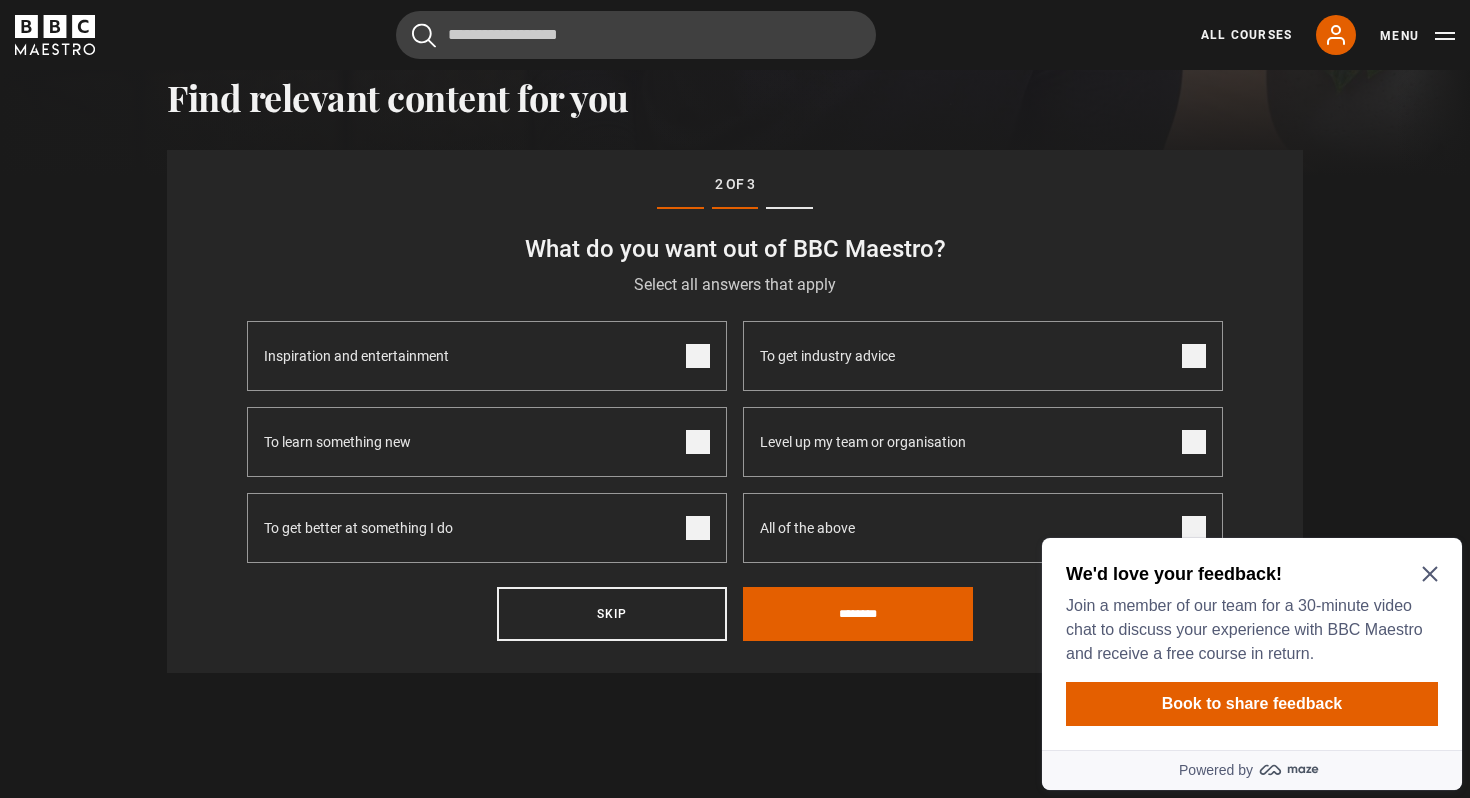 click at bounding box center (698, 528) 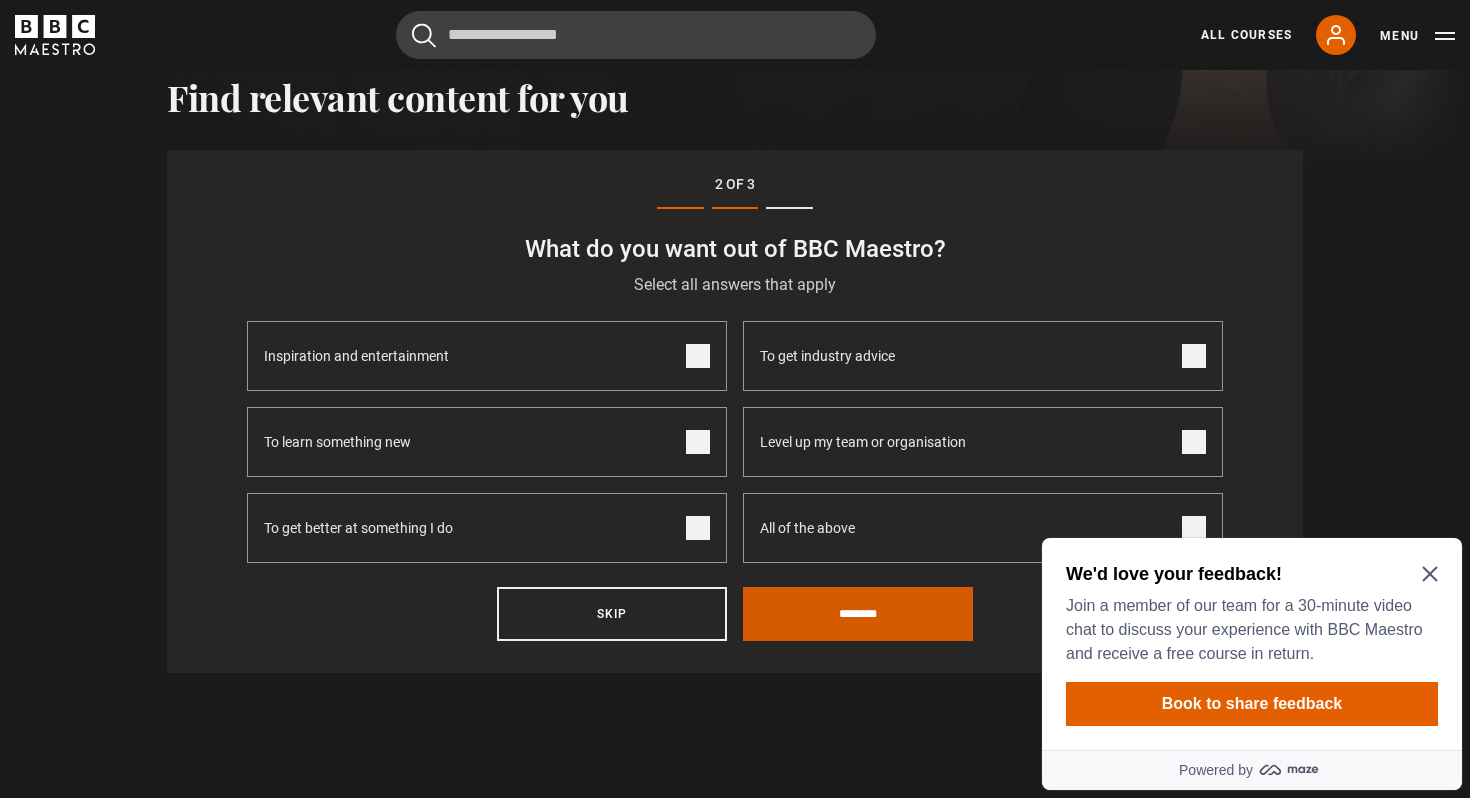 click on "********" at bounding box center (858, 614) 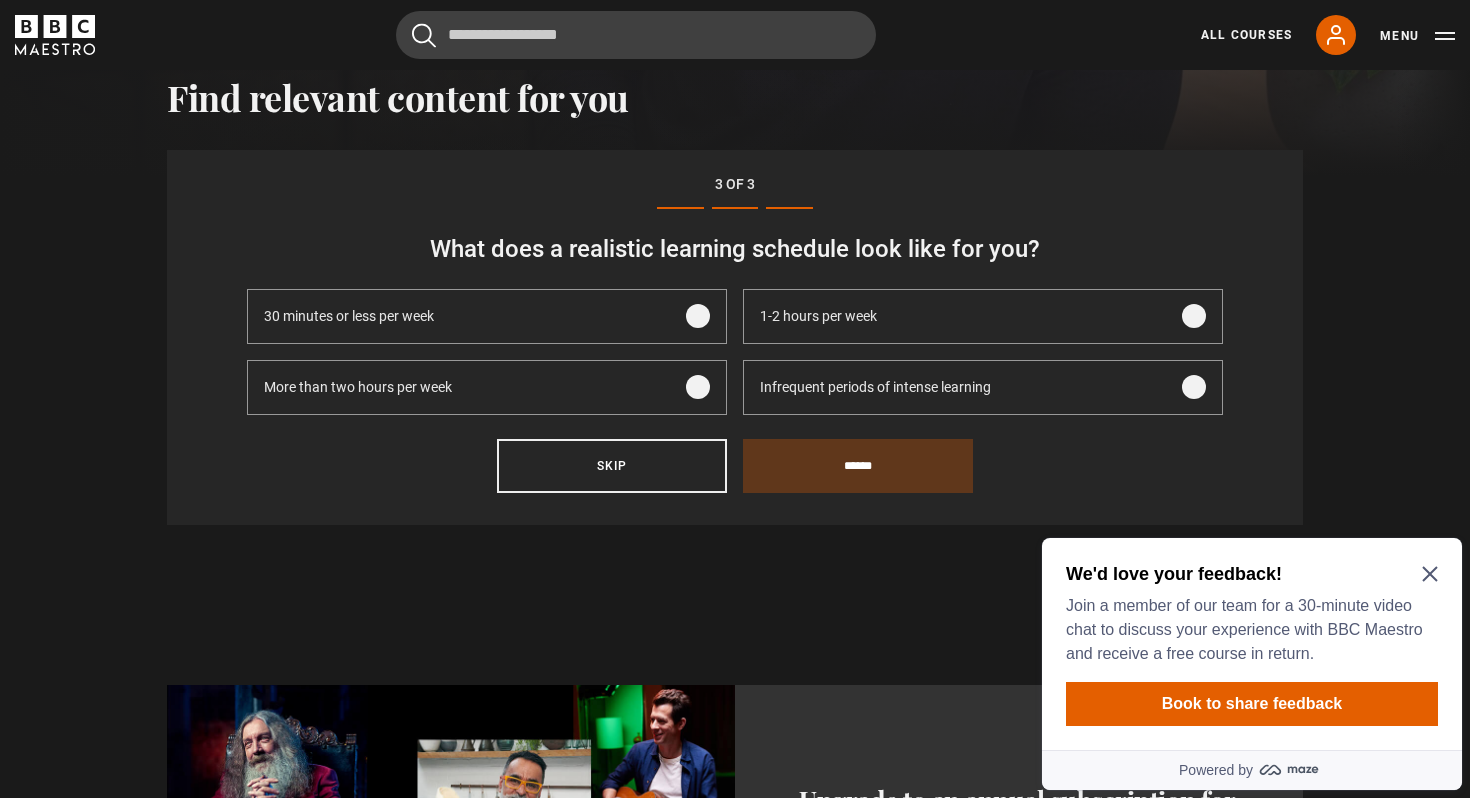 click at bounding box center [698, 316] 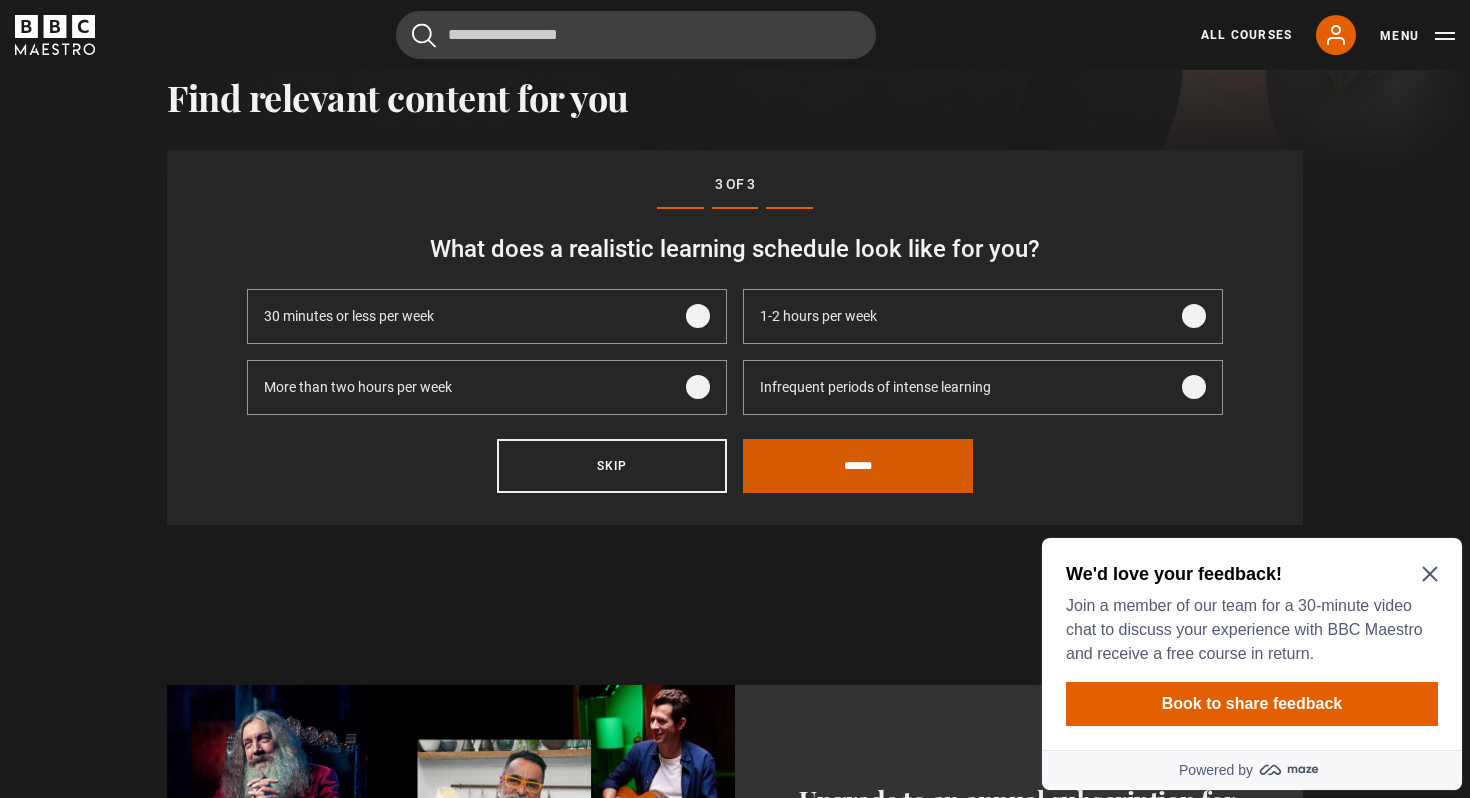 click on "******" at bounding box center [858, 466] 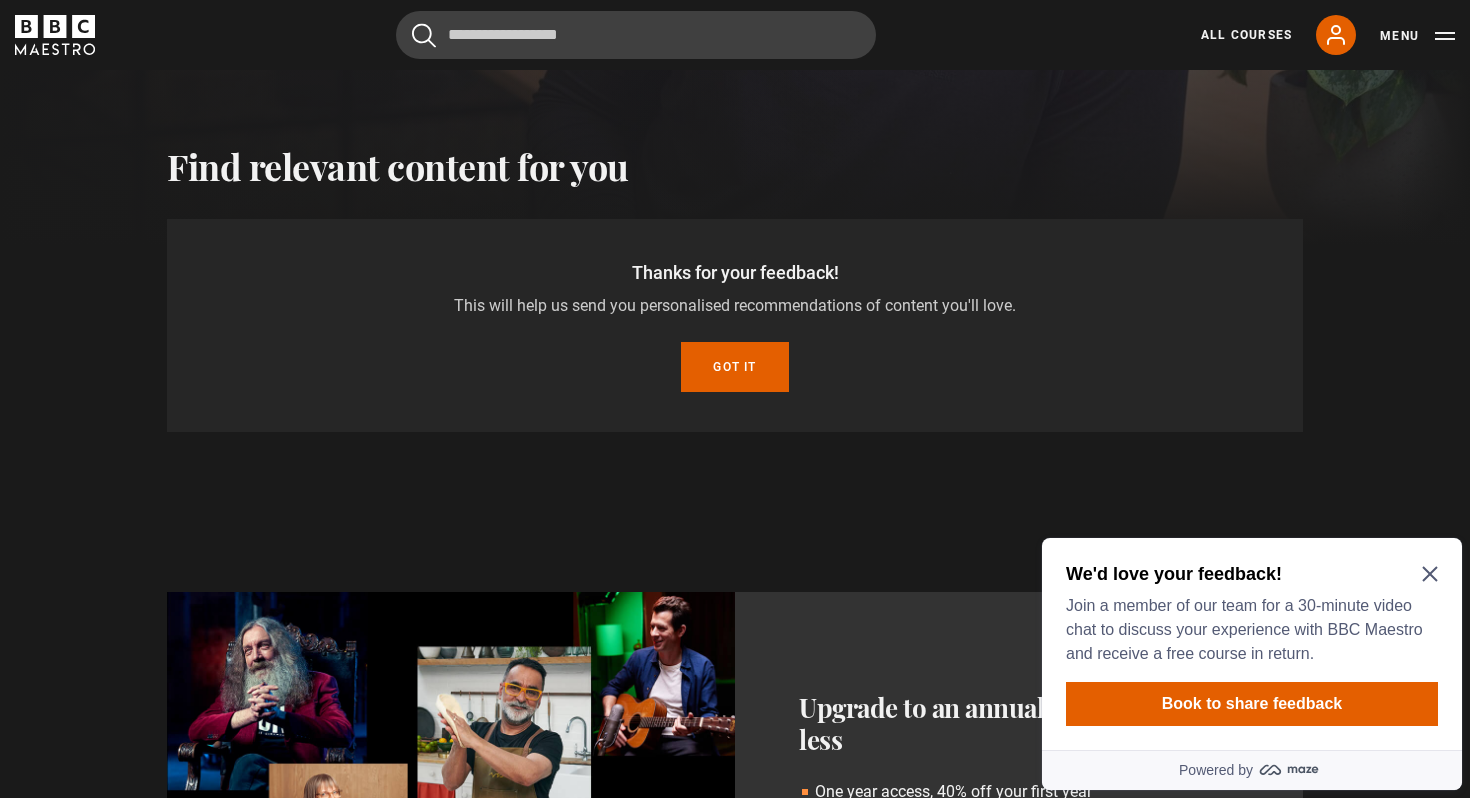 scroll, scrollTop: 730, scrollLeft: 0, axis: vertical 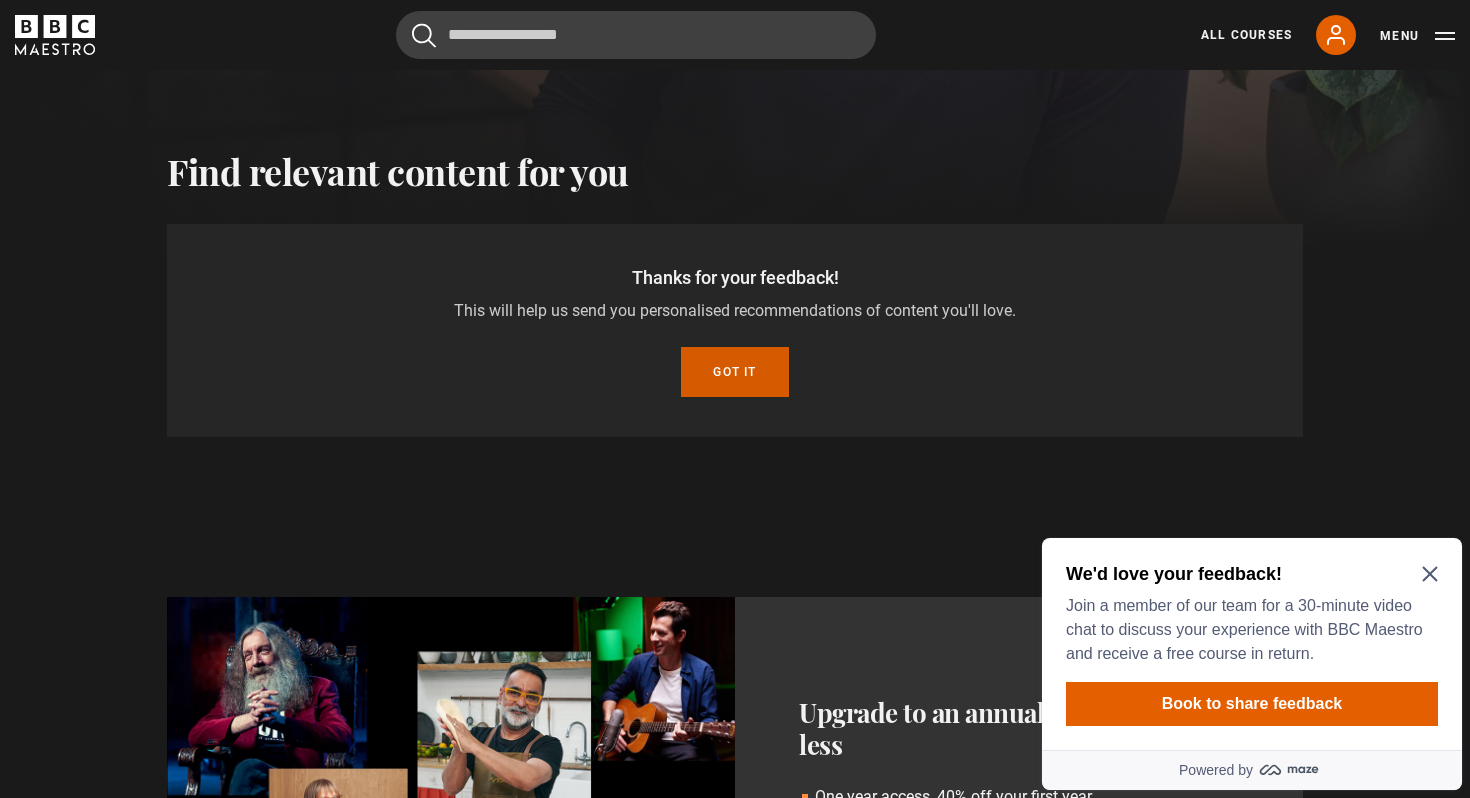 click on "Got it" at bounding box center (734, 372) 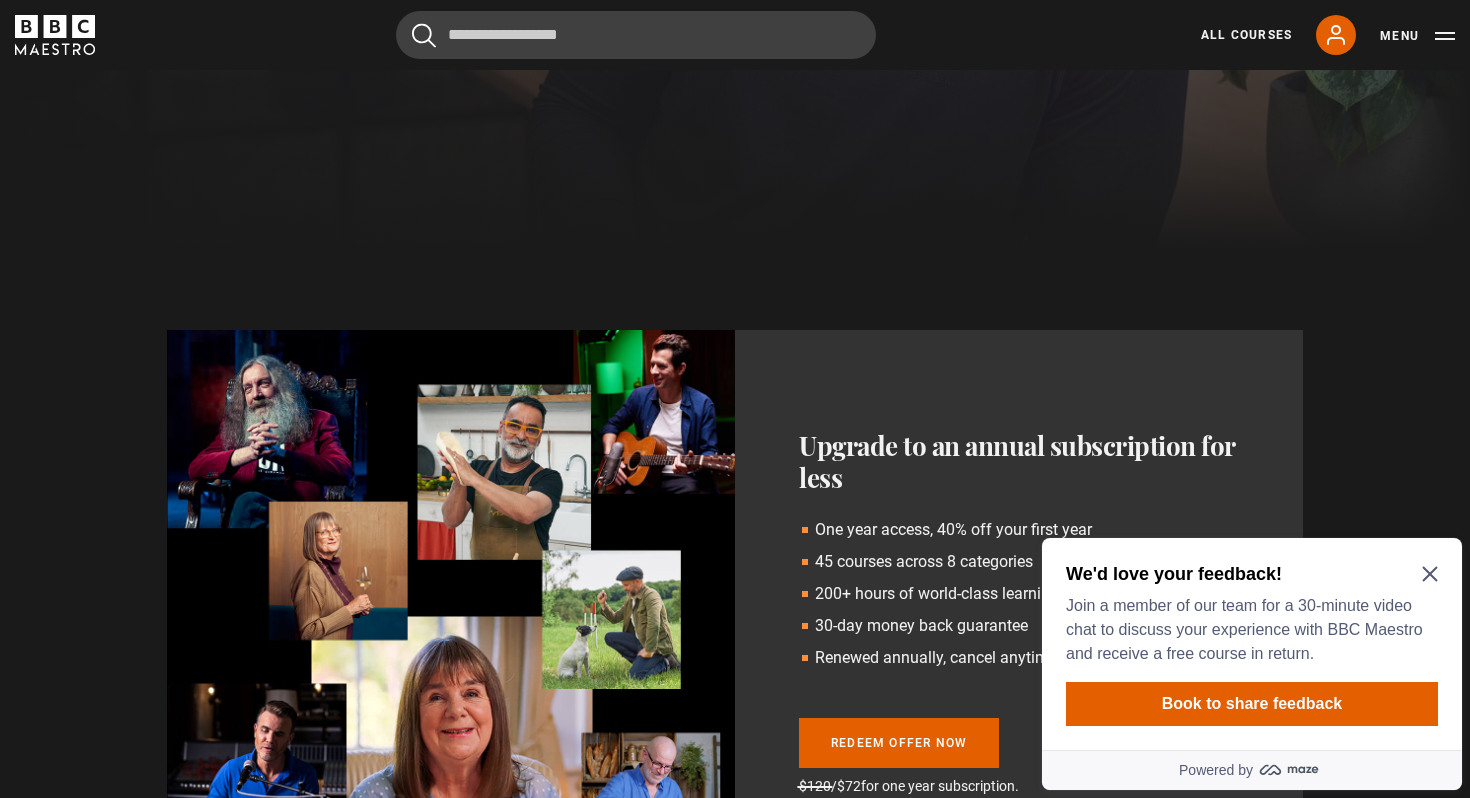 click on "We'd love your feedback! Join a member of our team for a 30-minute video chat to discuss your experience with BBC Maestro and receive a free course in return. Book to share feedback" at bounding box center (1252, 644) 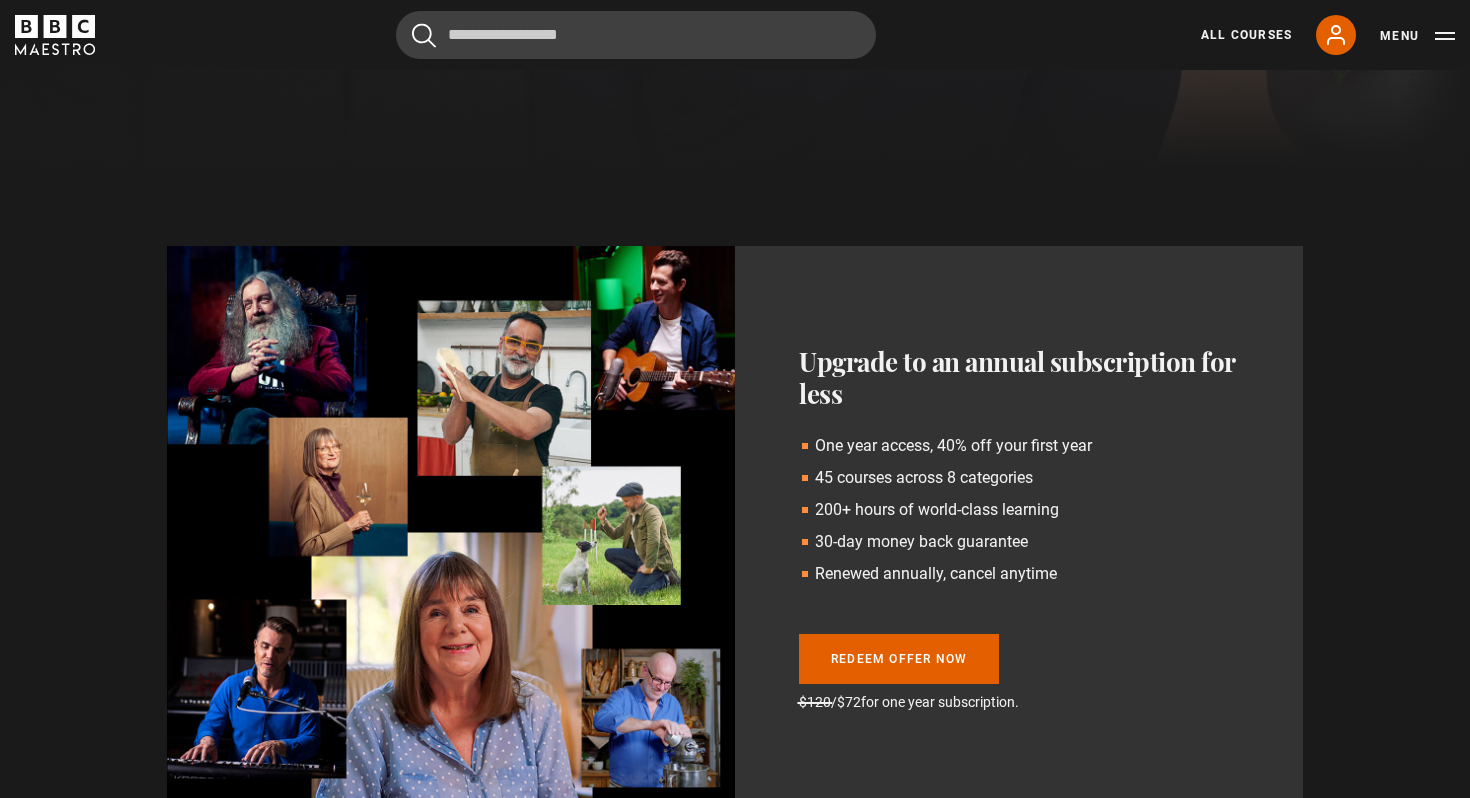 scroll, scrollTop: 304, scrollLeft: 0, axis: vertical 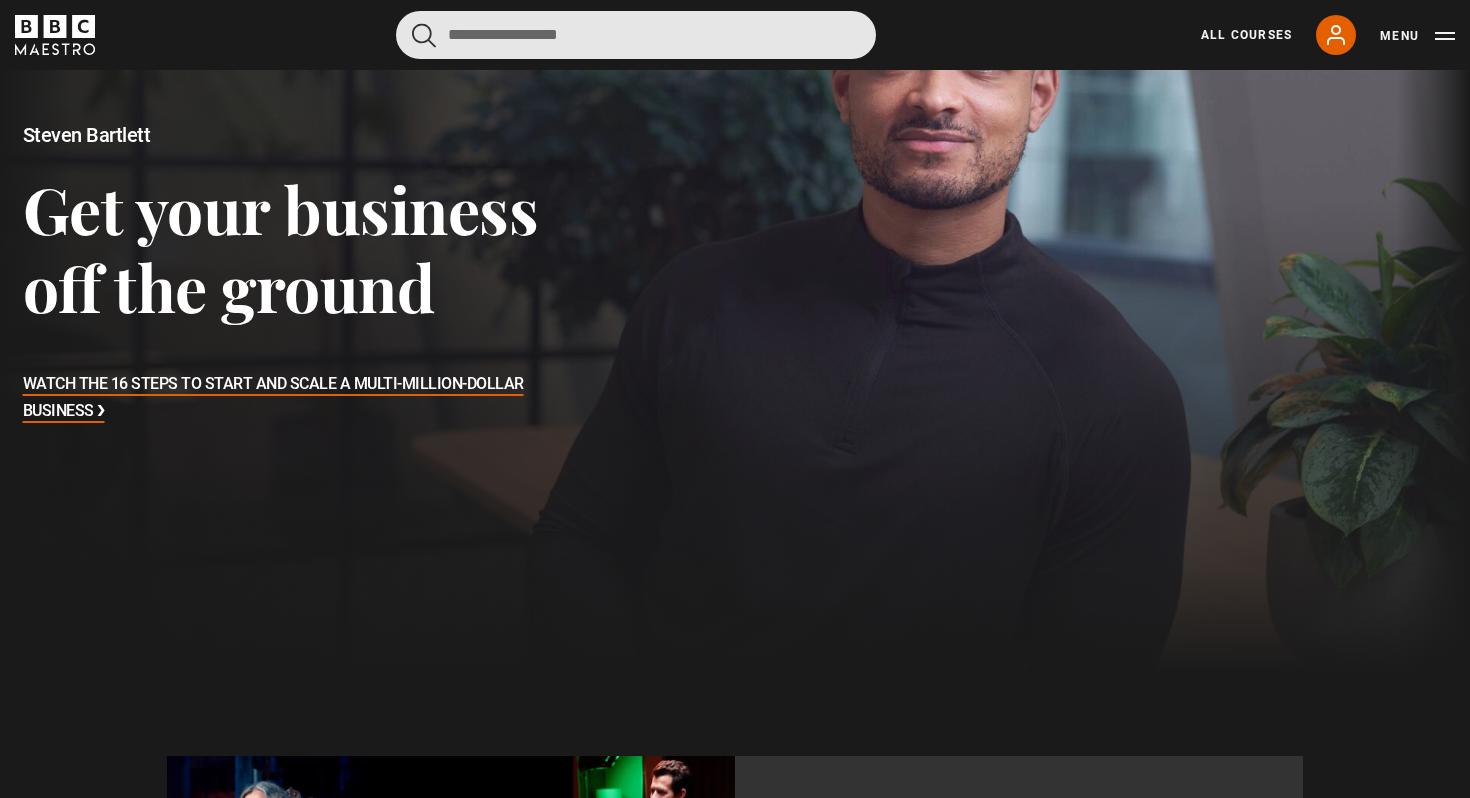 click at bounding box center [636, 35] 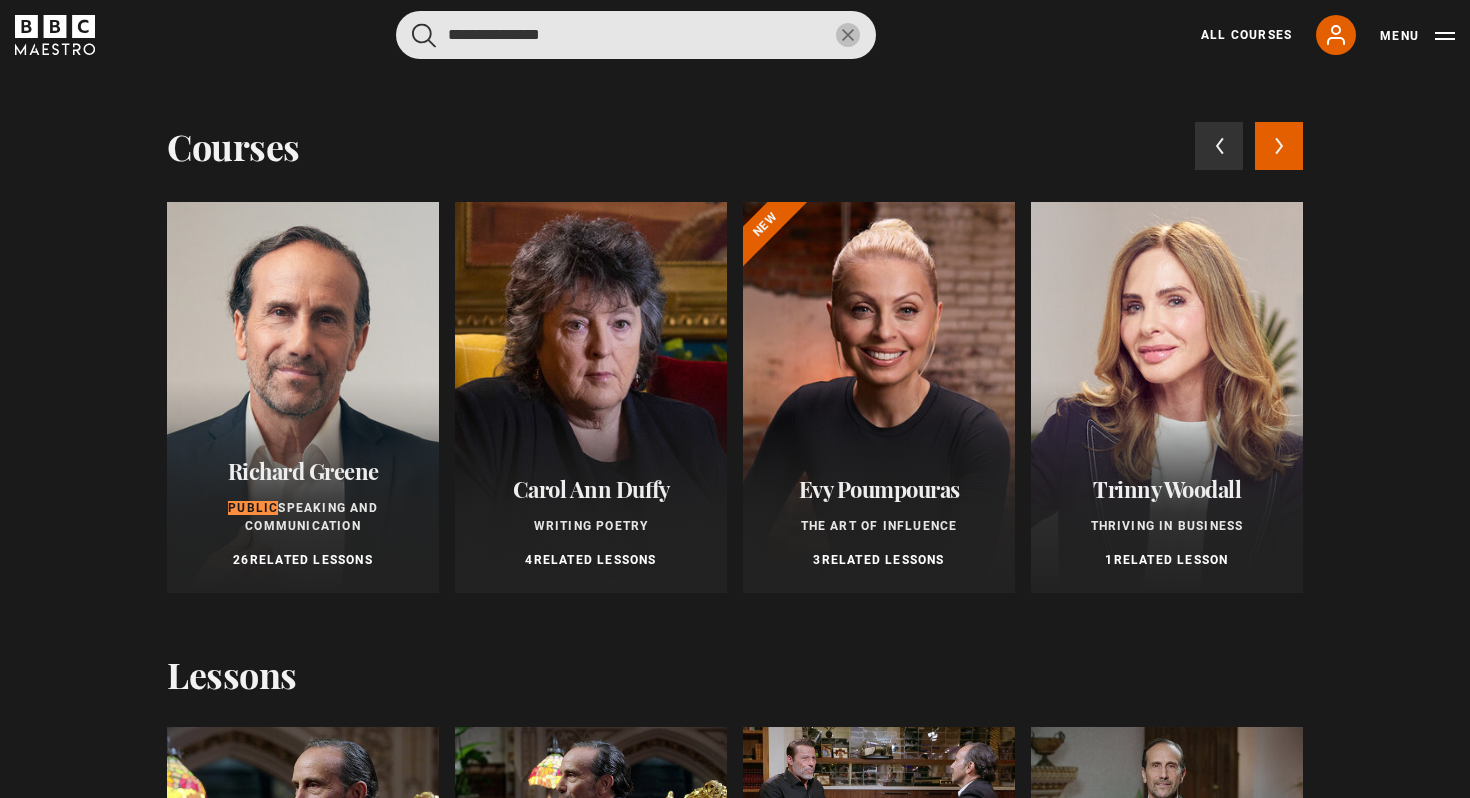 type on "**********" 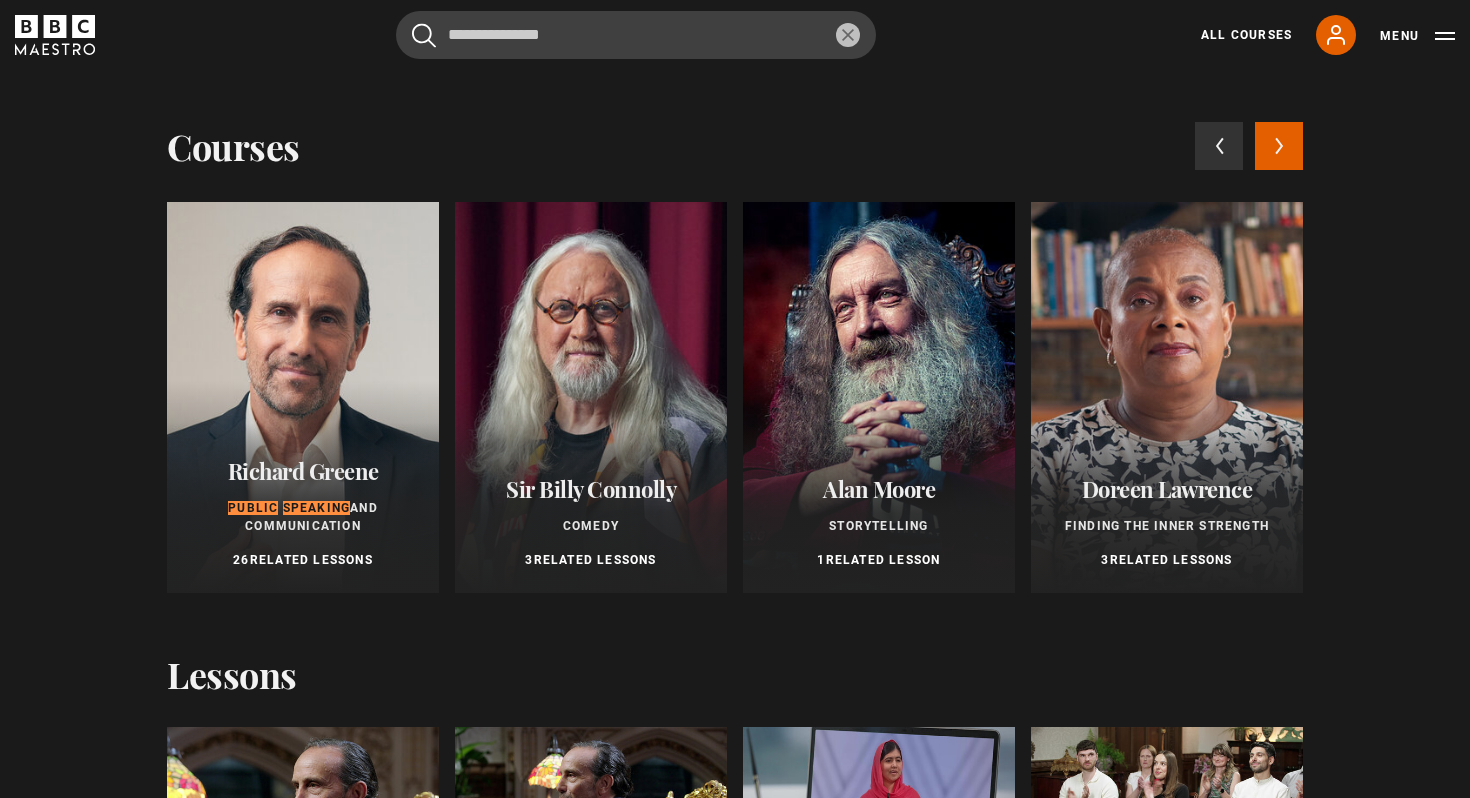 click at bounding box center (303, 397) 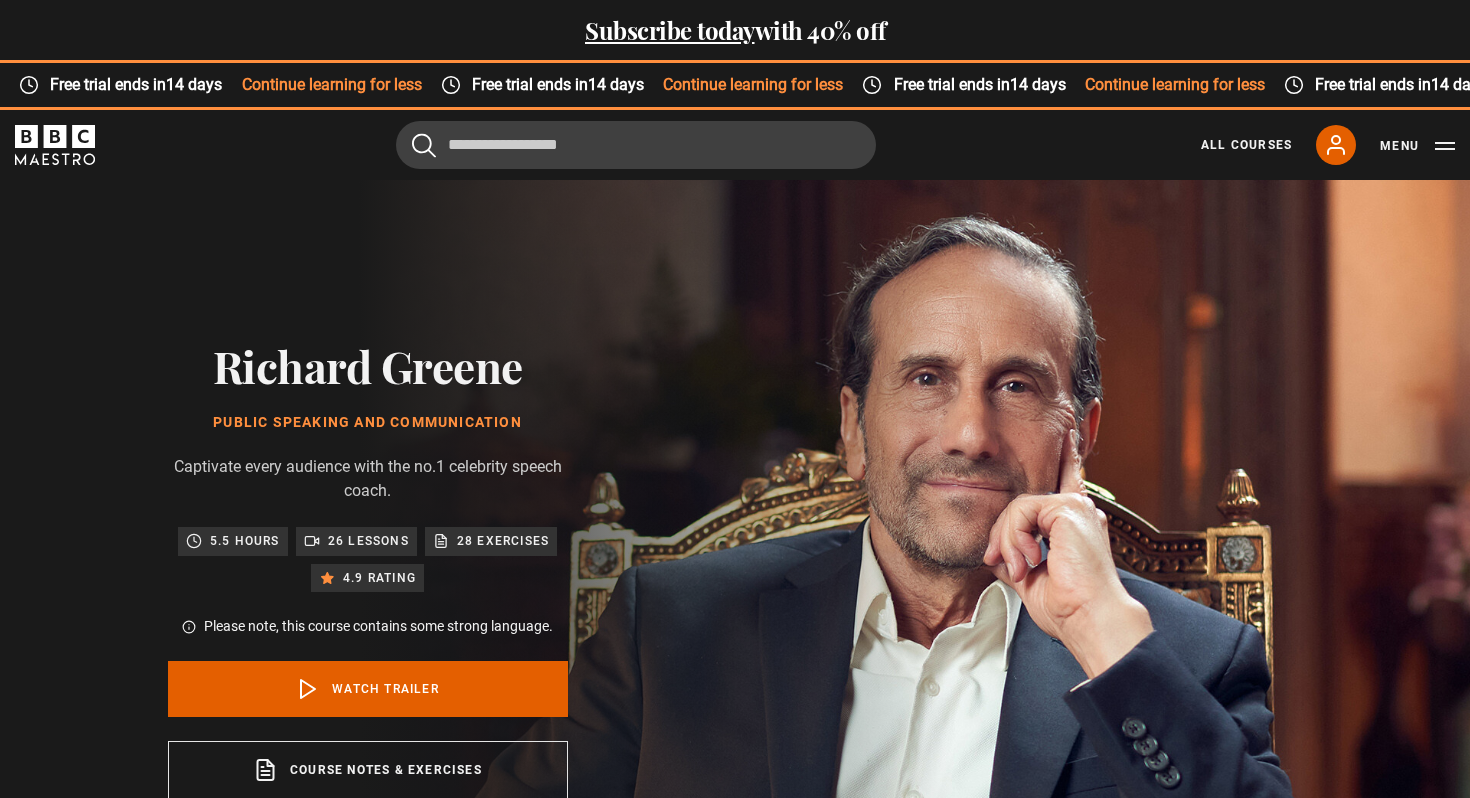 scroll, scrollTop: 0, scrollLeft: 0, axis: both 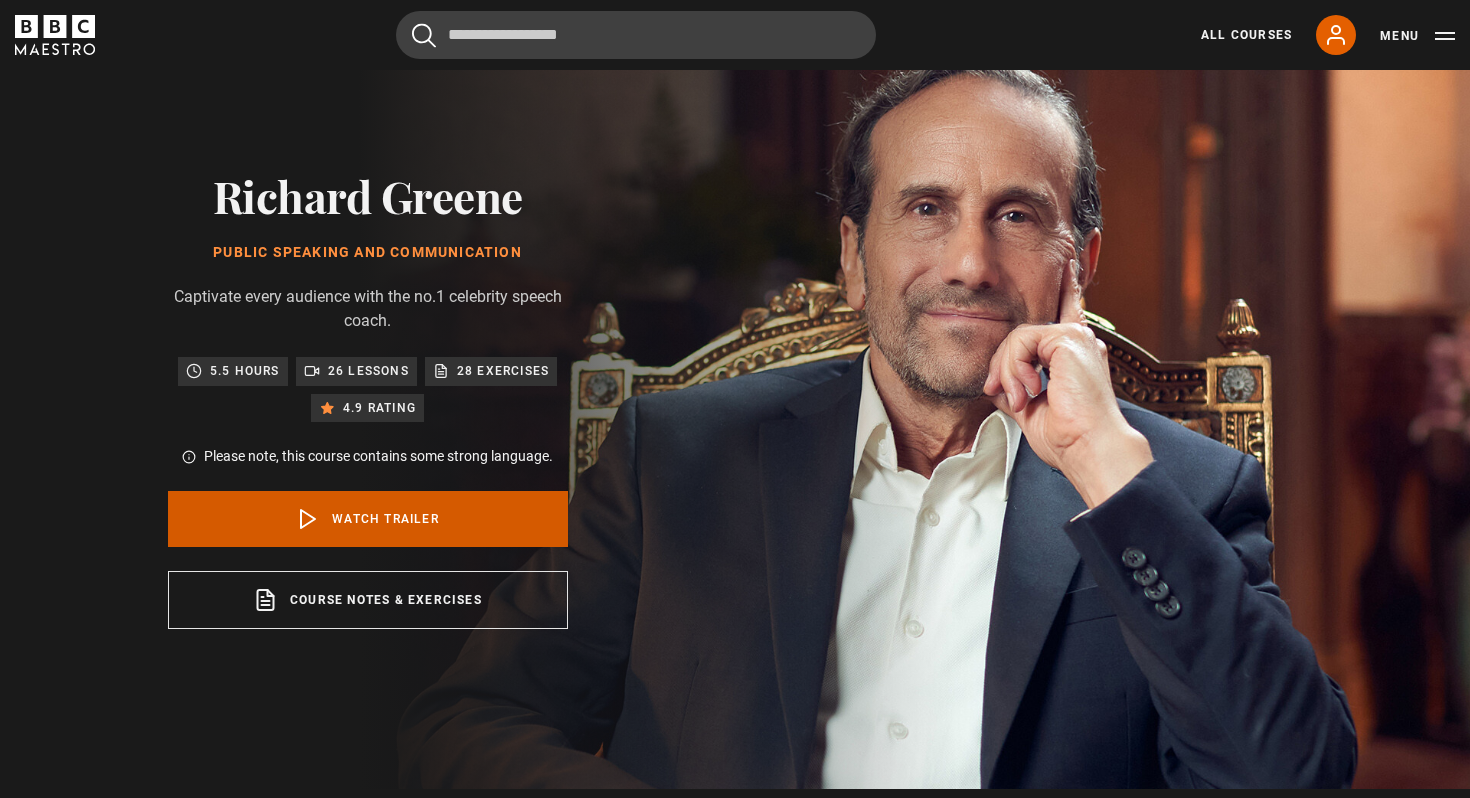 click on "Watch Trailer" at bounding box center [368, 519] 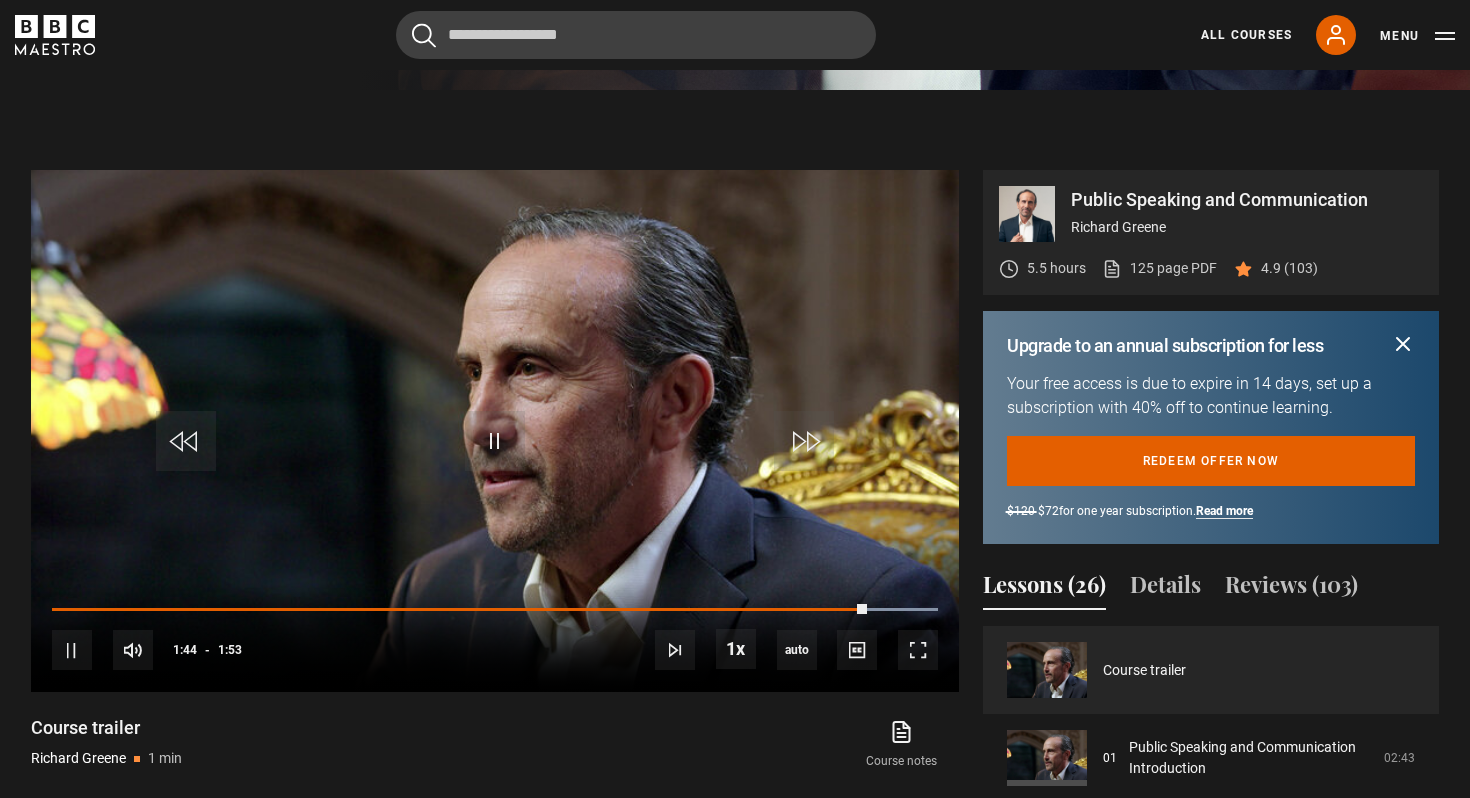 scroll, scrollTop: 868, scrollLeft: 0, axis: vertical 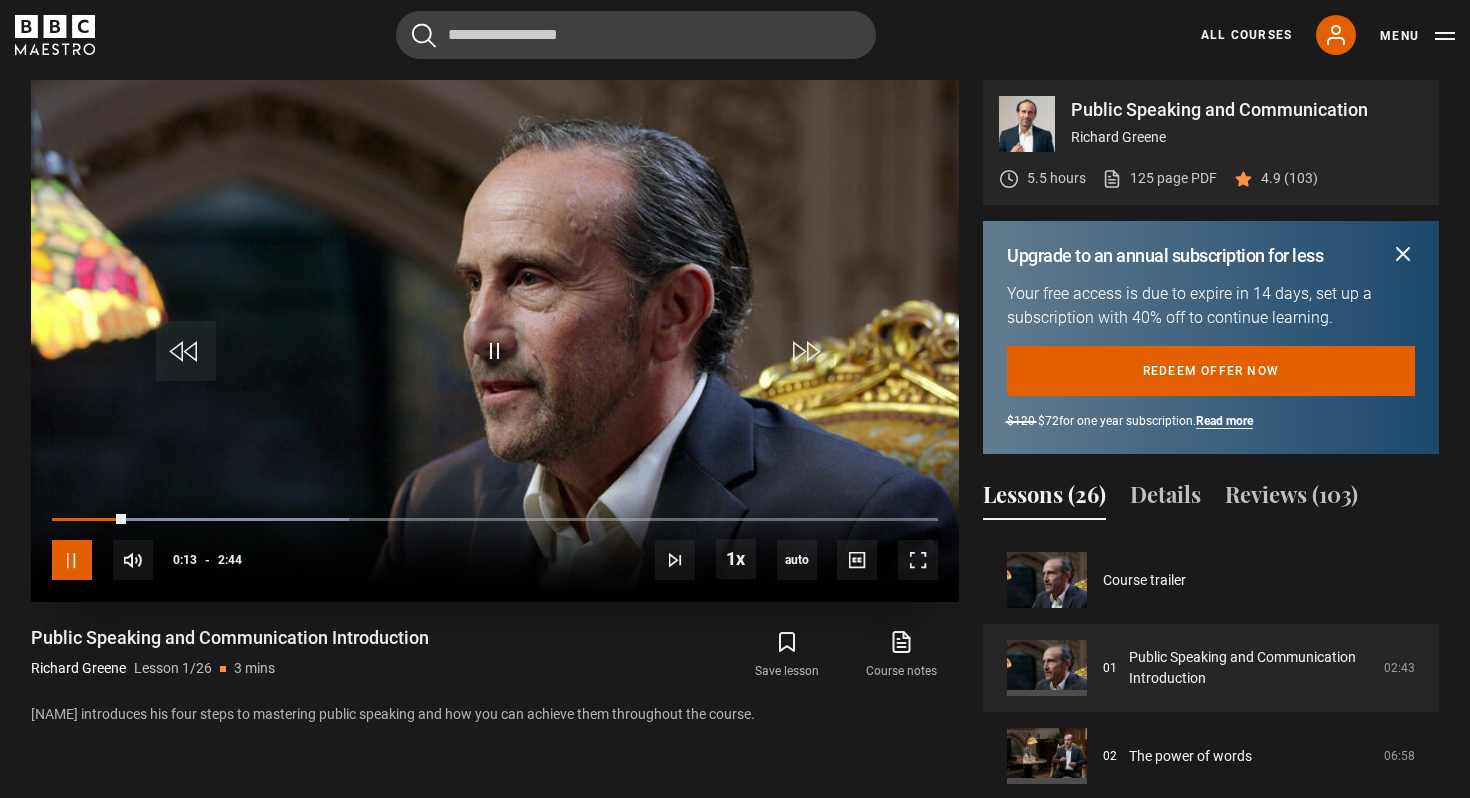 click at bounding box center (72, 560) 